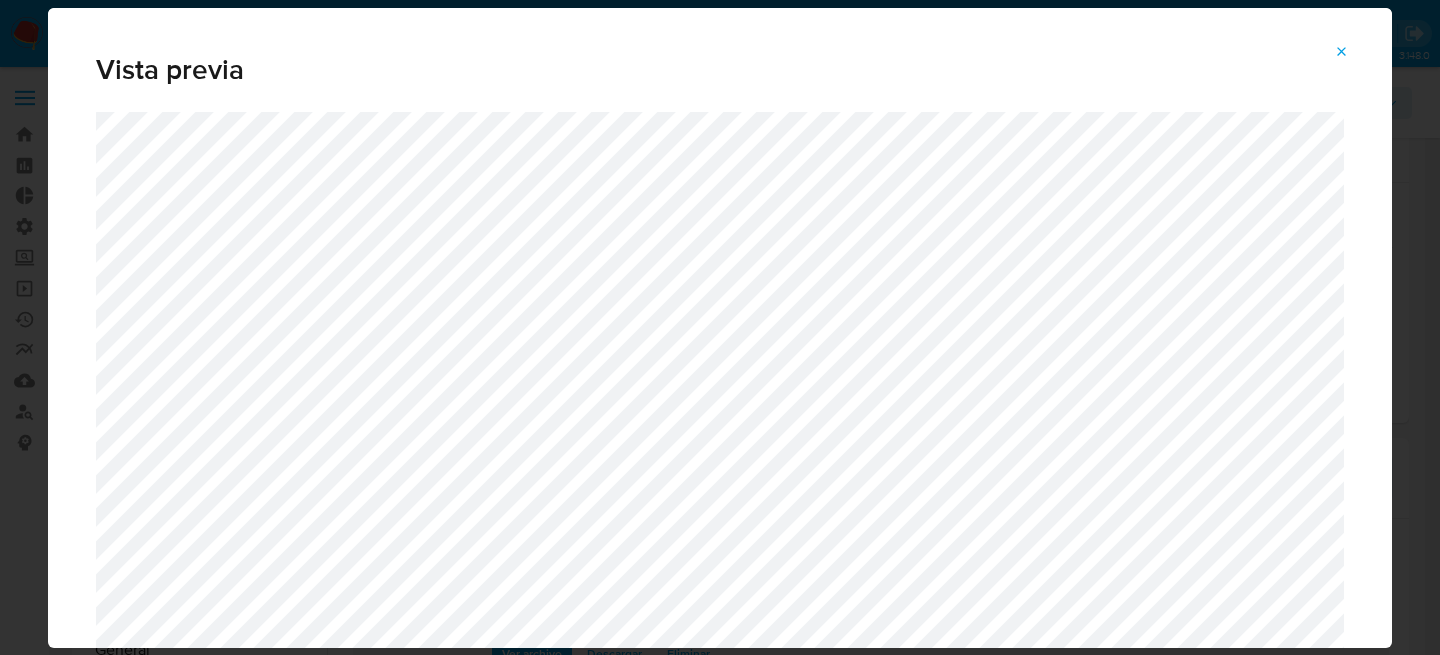 select on "10" 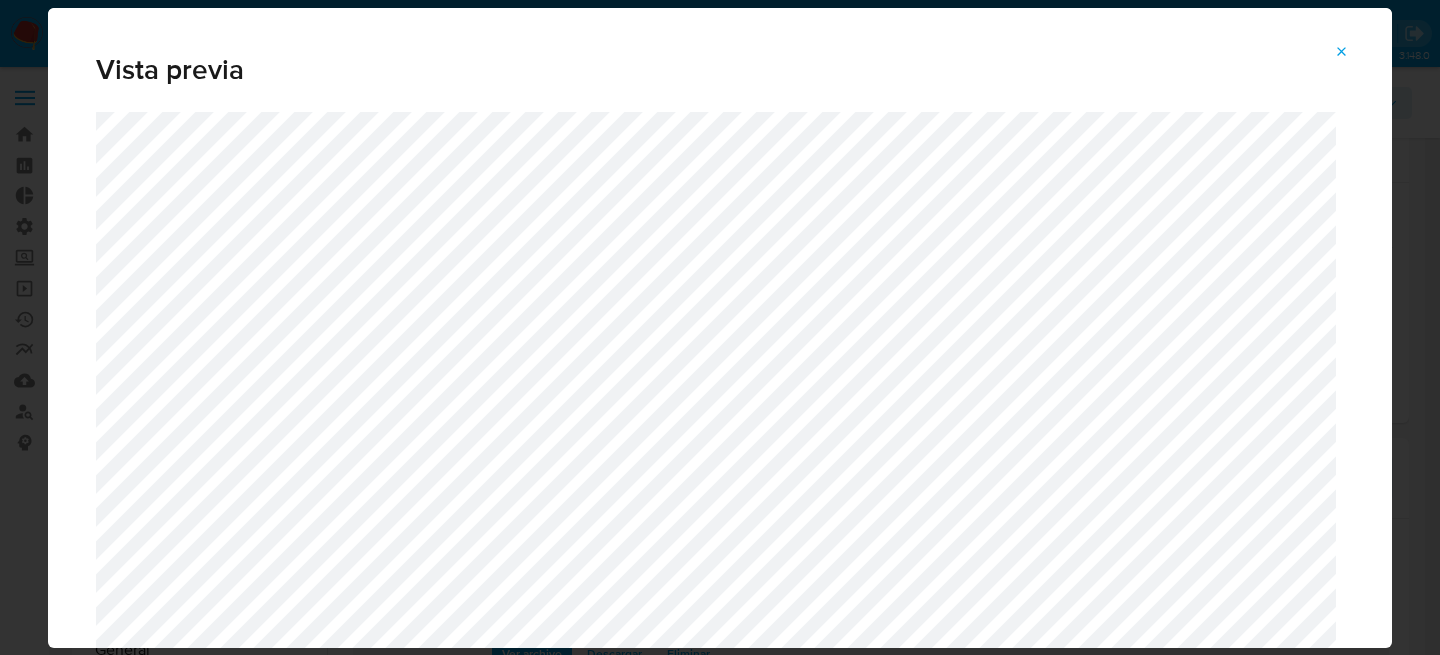 scroll, scrollTop: 385, scrollLeft: 0, axis: vertical 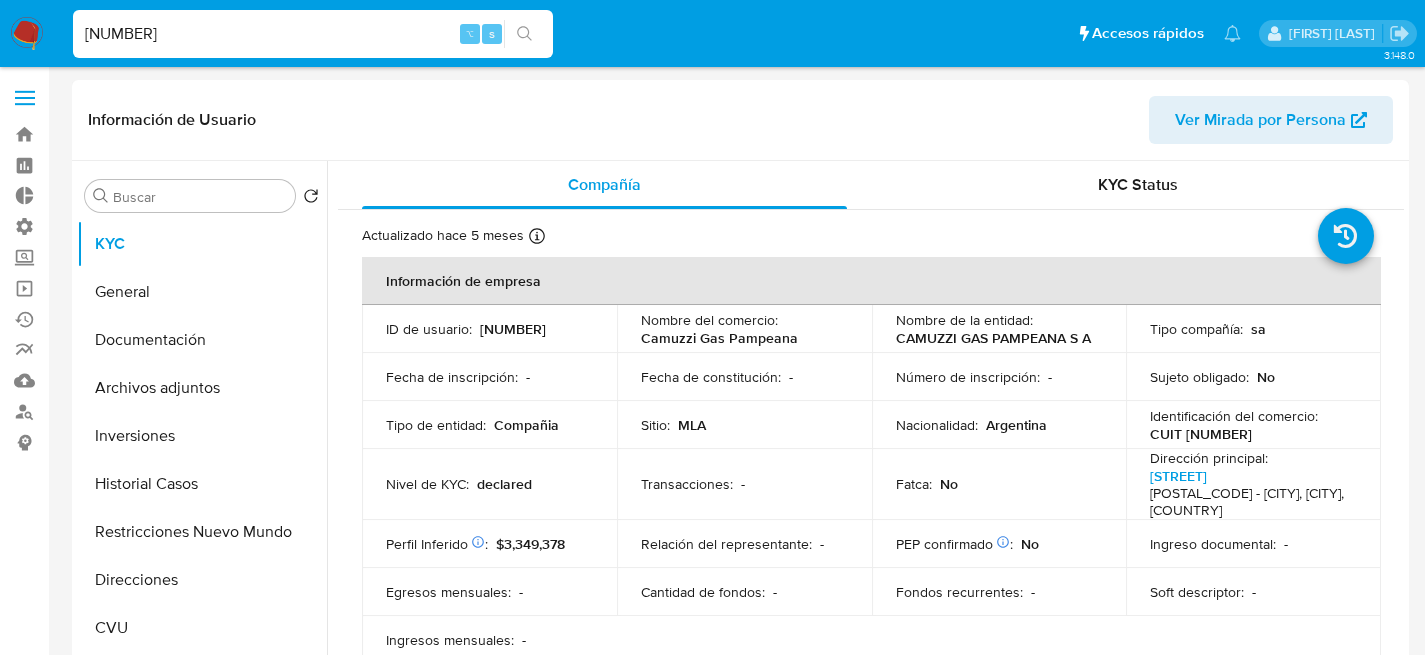 select on "10" 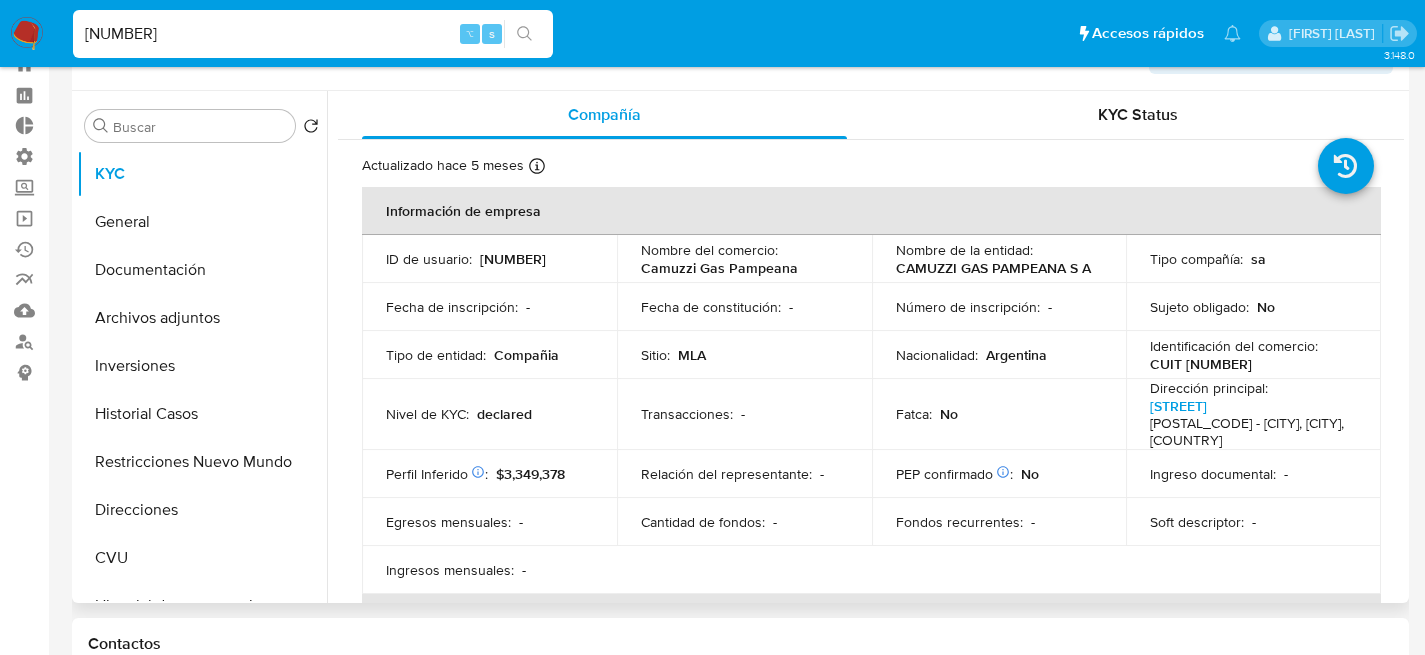 click on "Fecha de inscripción :    -" at bounding box center [489, 307] 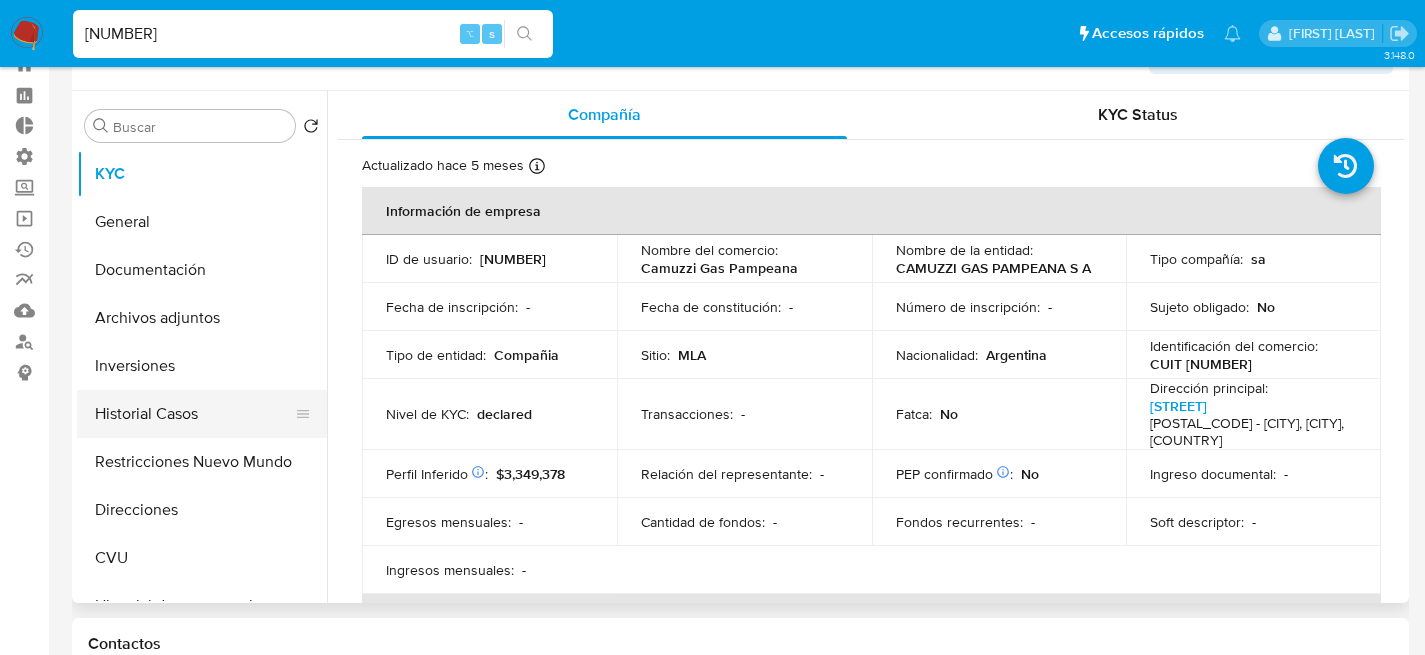 click on "Historial Casos" at bounding box center (194, 414) 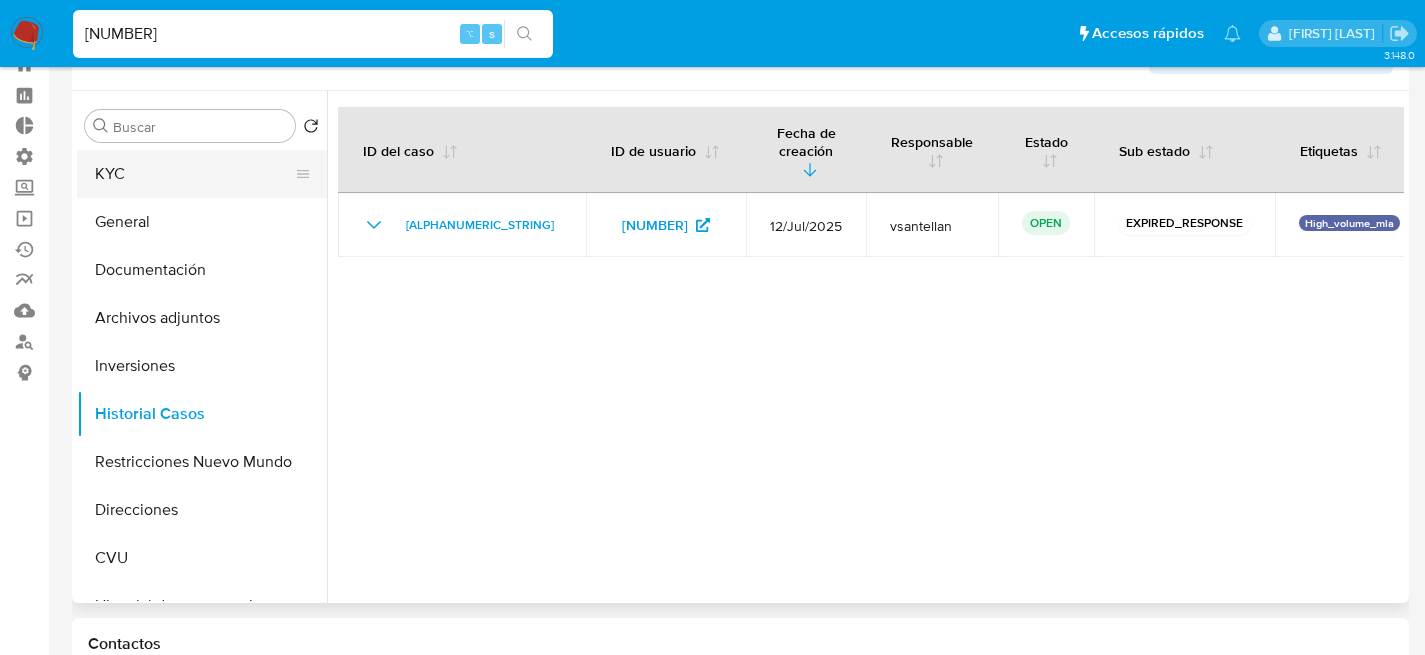 click on "KYC" at bounding box center (194, 174) 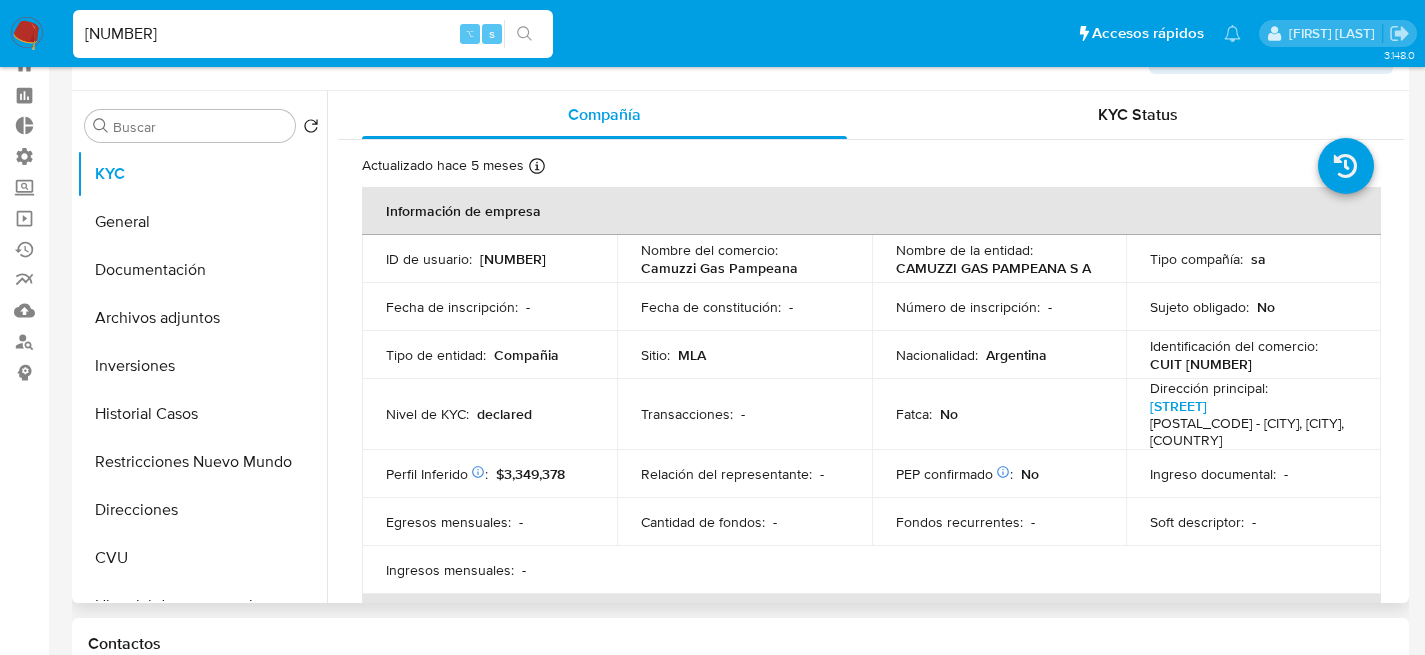 click on "661442737" at bounding box center [513, 259] 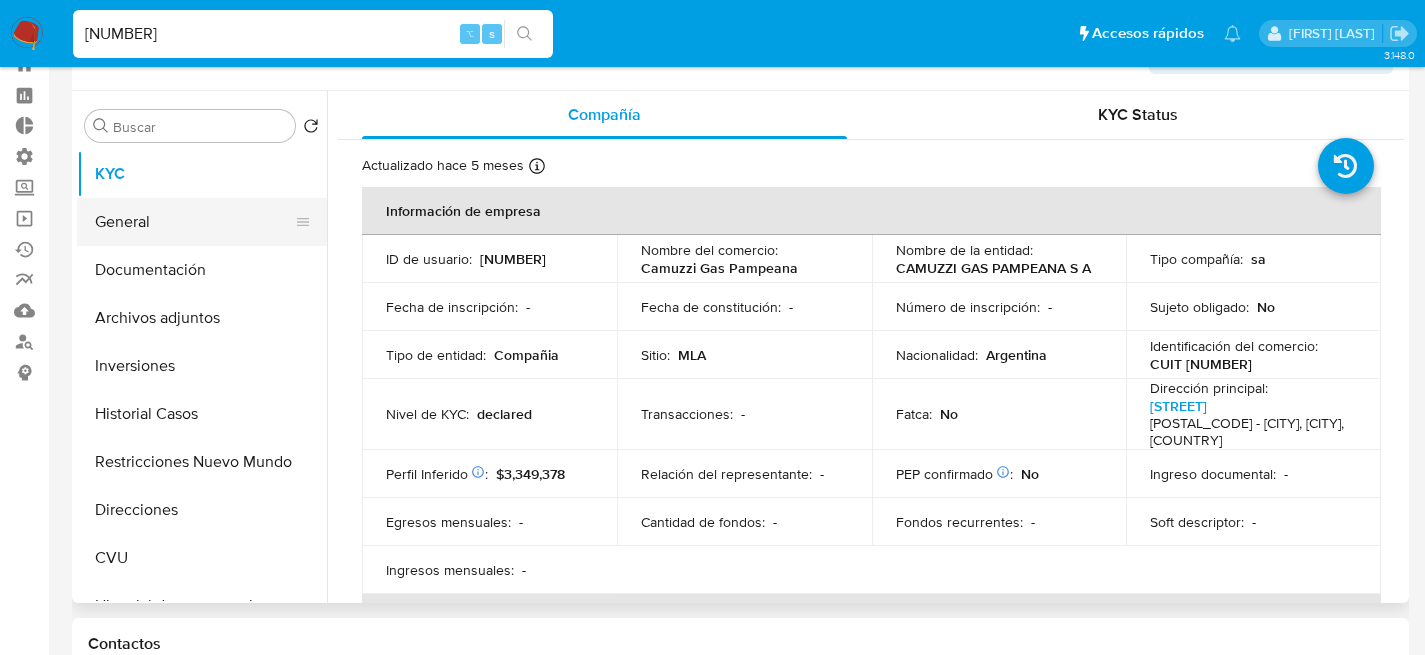 click on "General" at bounding box center [194, 222] 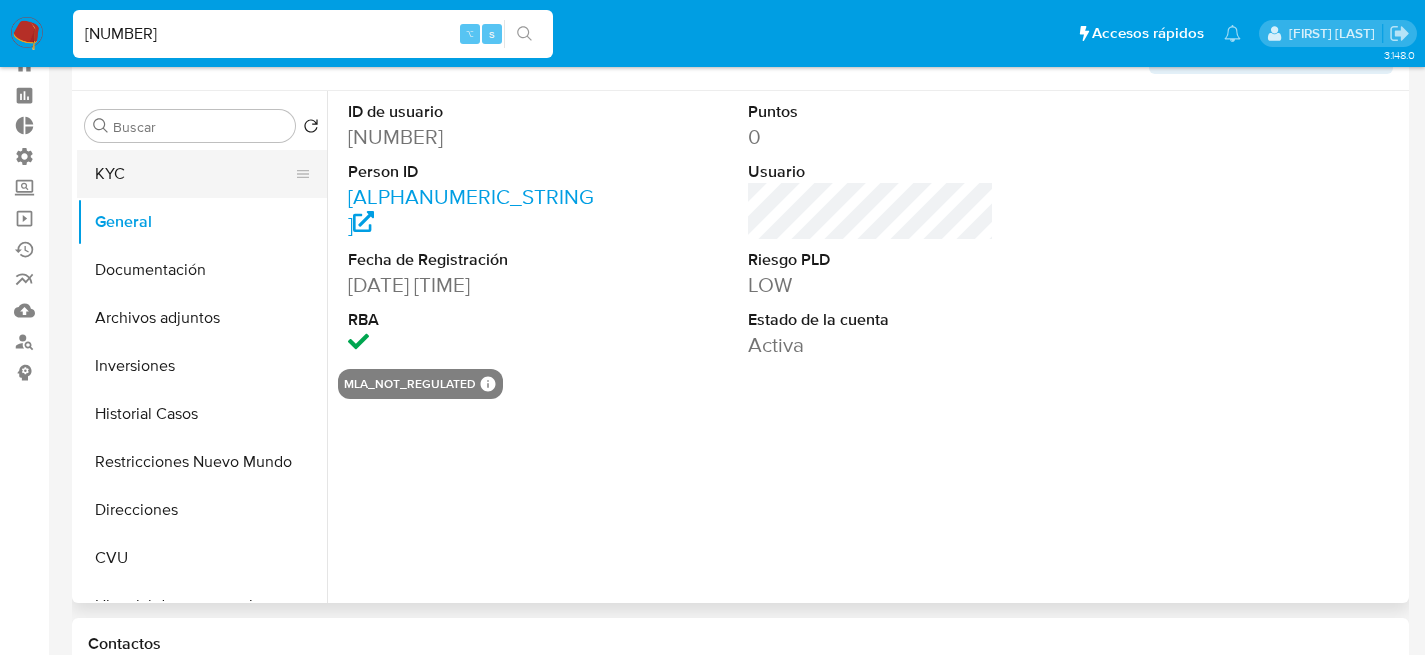 click on "KYC" at bounding box center [194, 174] 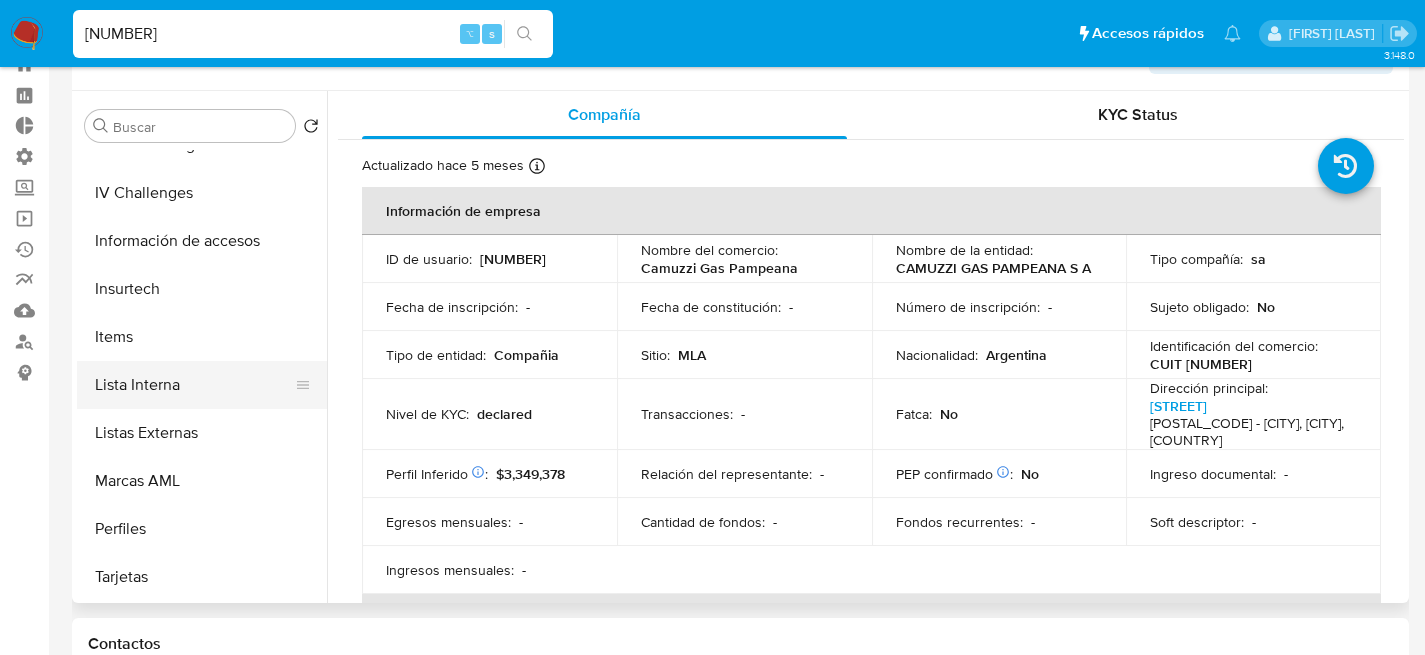 scroll, scrollTop: 0, scrollLeft: 0, axis: both 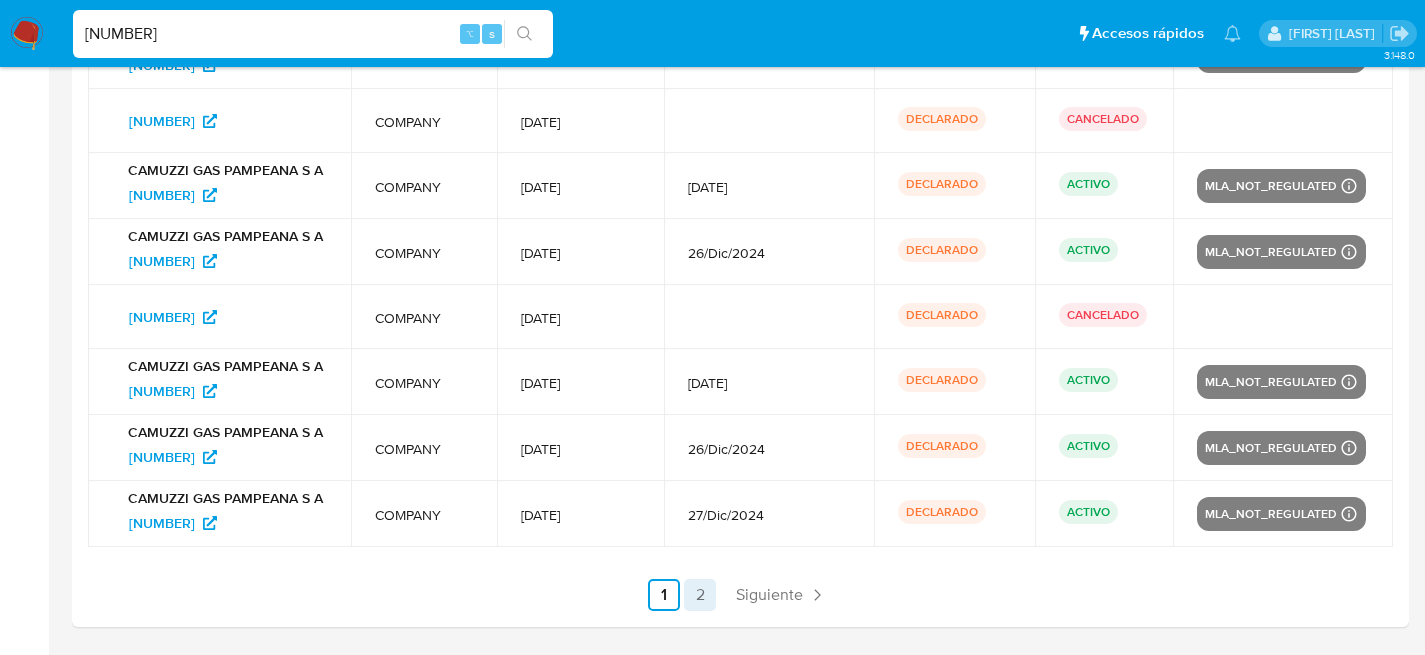 click on "2" at bounding box center (700, 595) 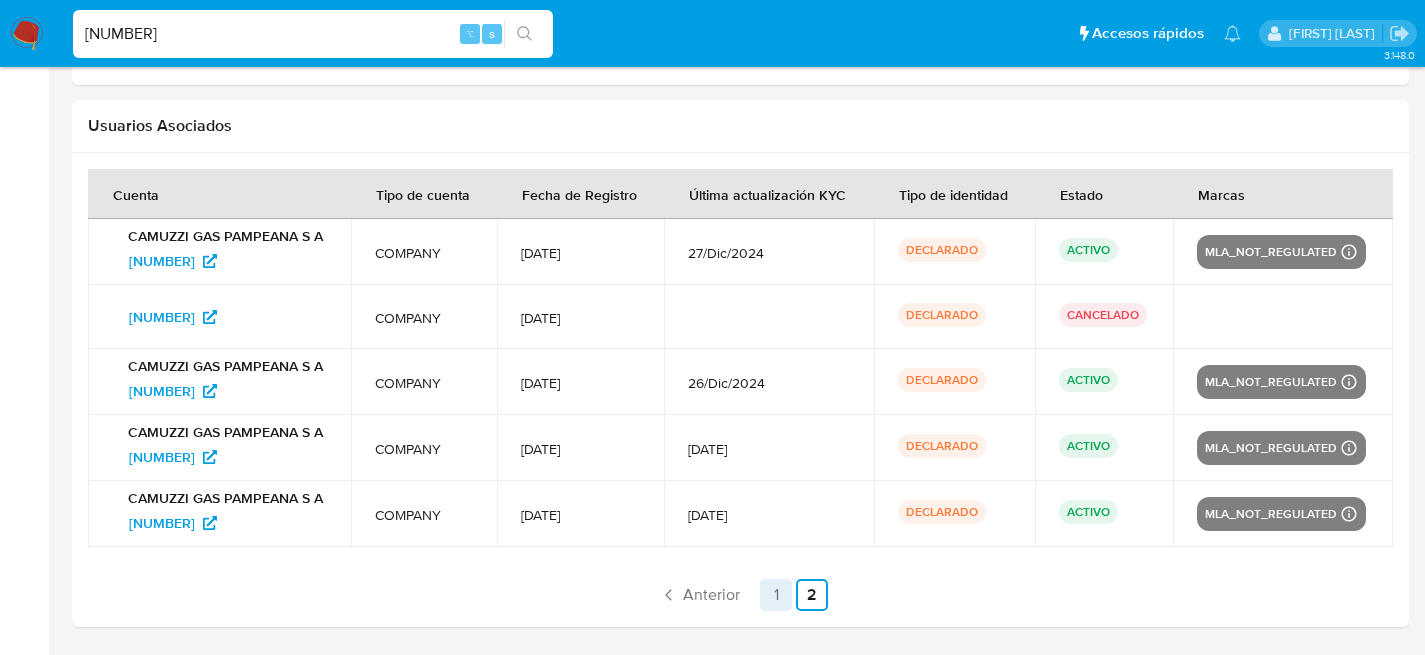click on "1" at bounding box center (776, 595) 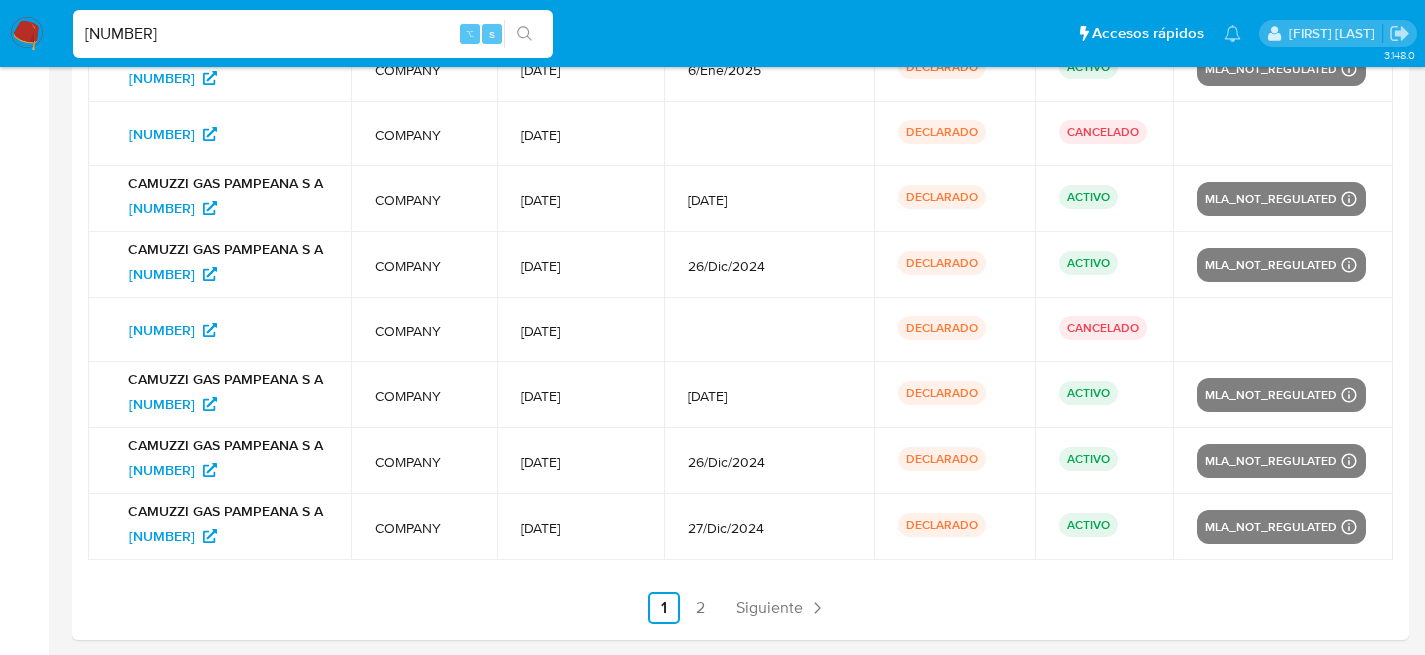 scroll, scrollTop: 2523, scrollLeft: 0, axis: vertical 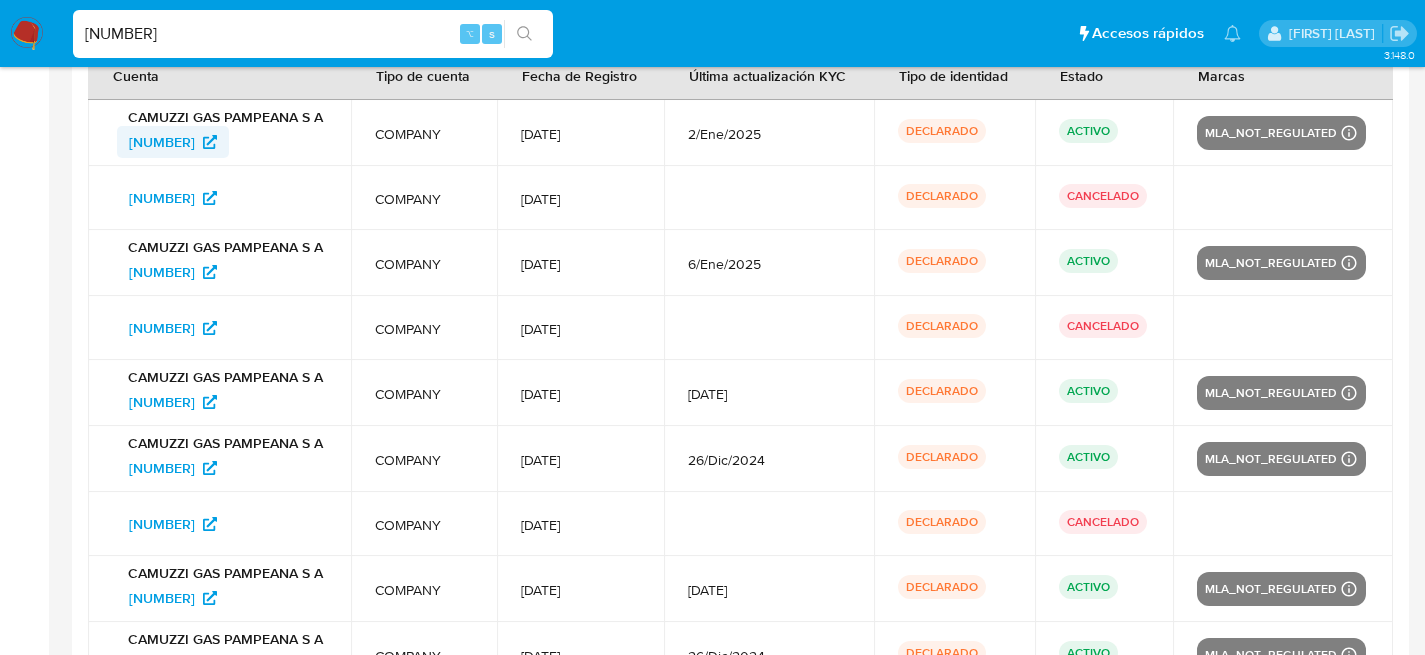 drag, startPoint x: 97, startPoint y: 146, endPoint x: 222, endPoint y: 145, distance: 125.004 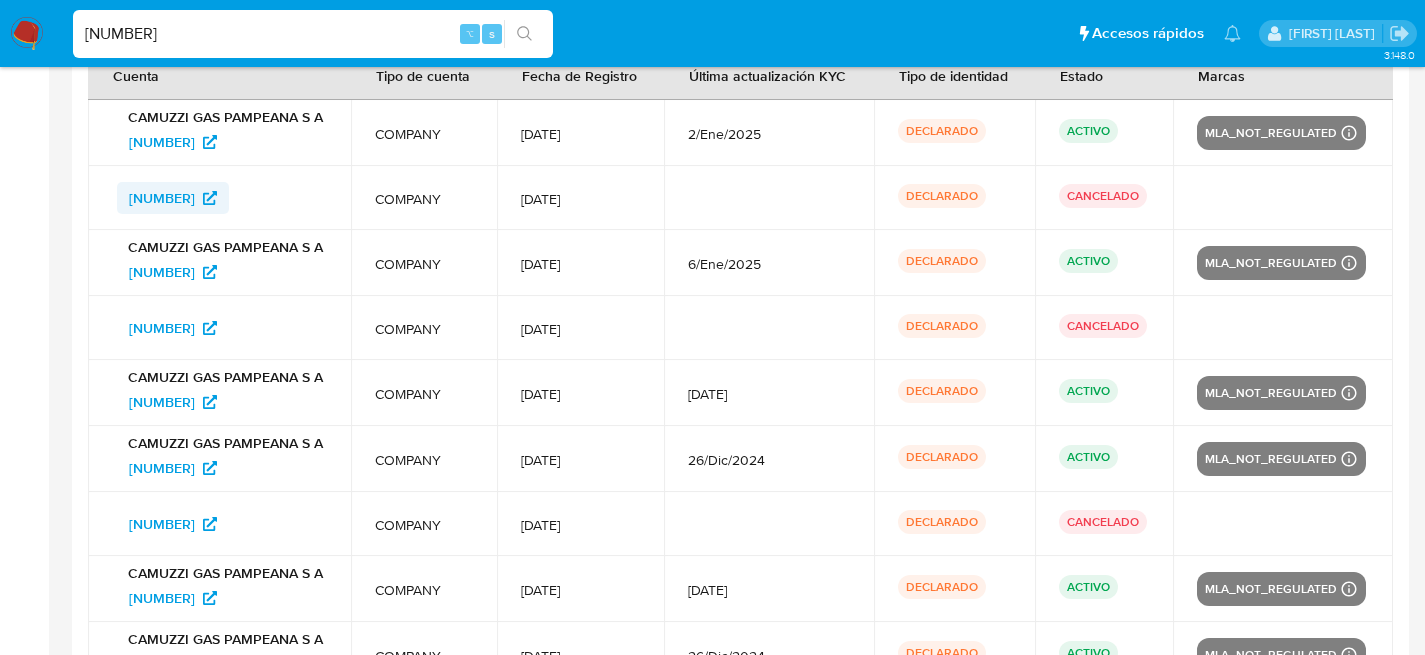 drag, startPoint x: 102, startPoint y: 195, endPoint x: 208, endPoint y: 211, distance: 107.200745 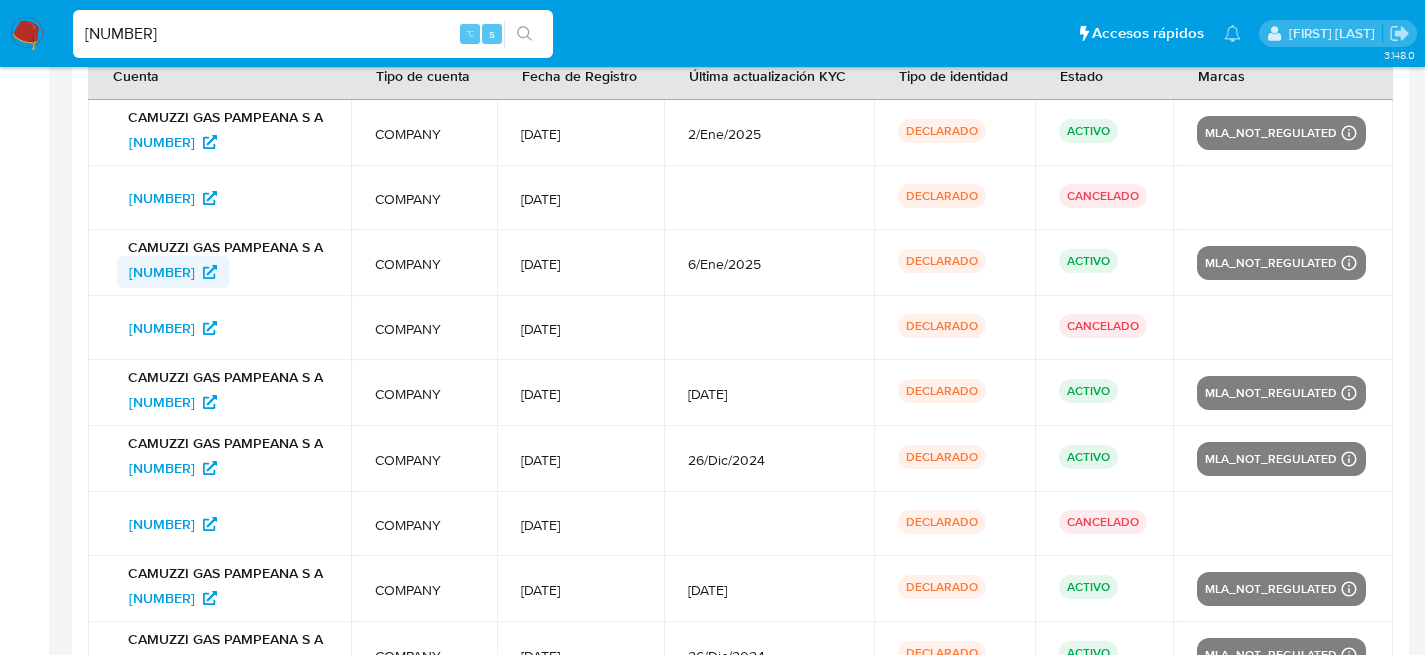 drag, startPoint x: 99, startPoint y: 264, endPoint x: 201, endPoint y: 283, distance: 103.75452 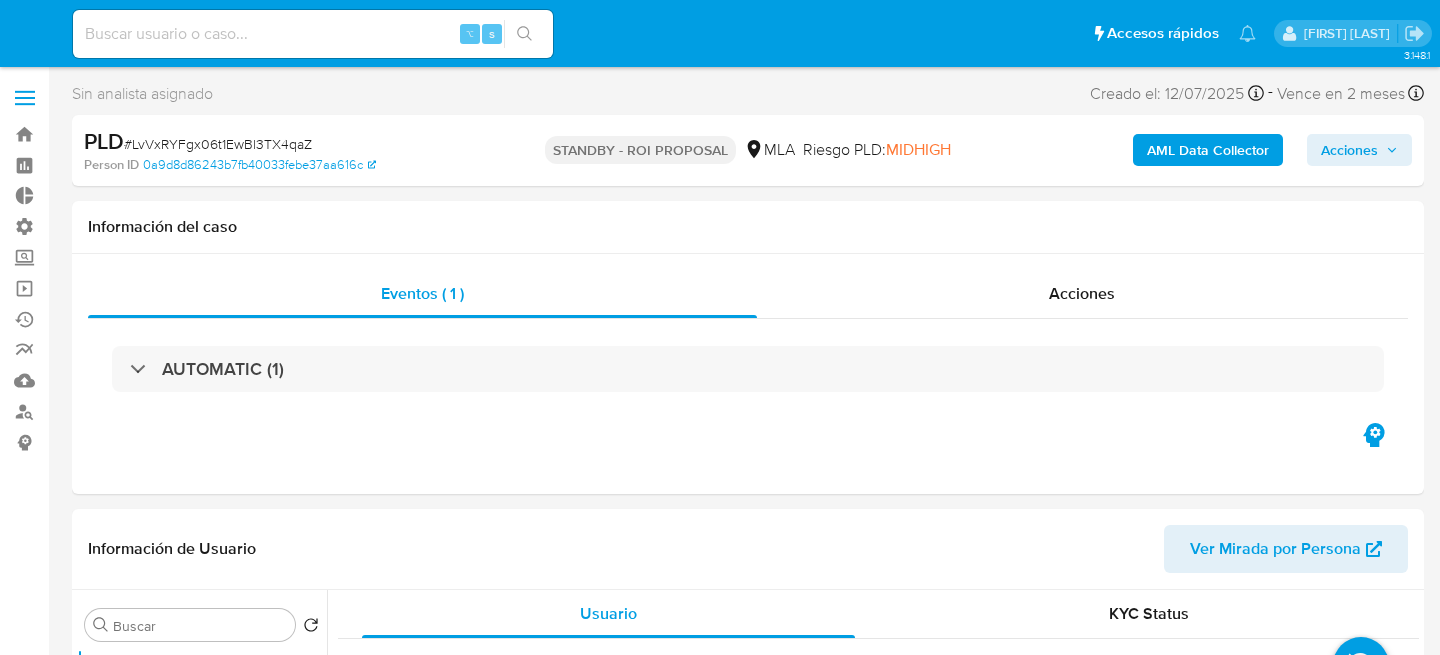 select on "10" 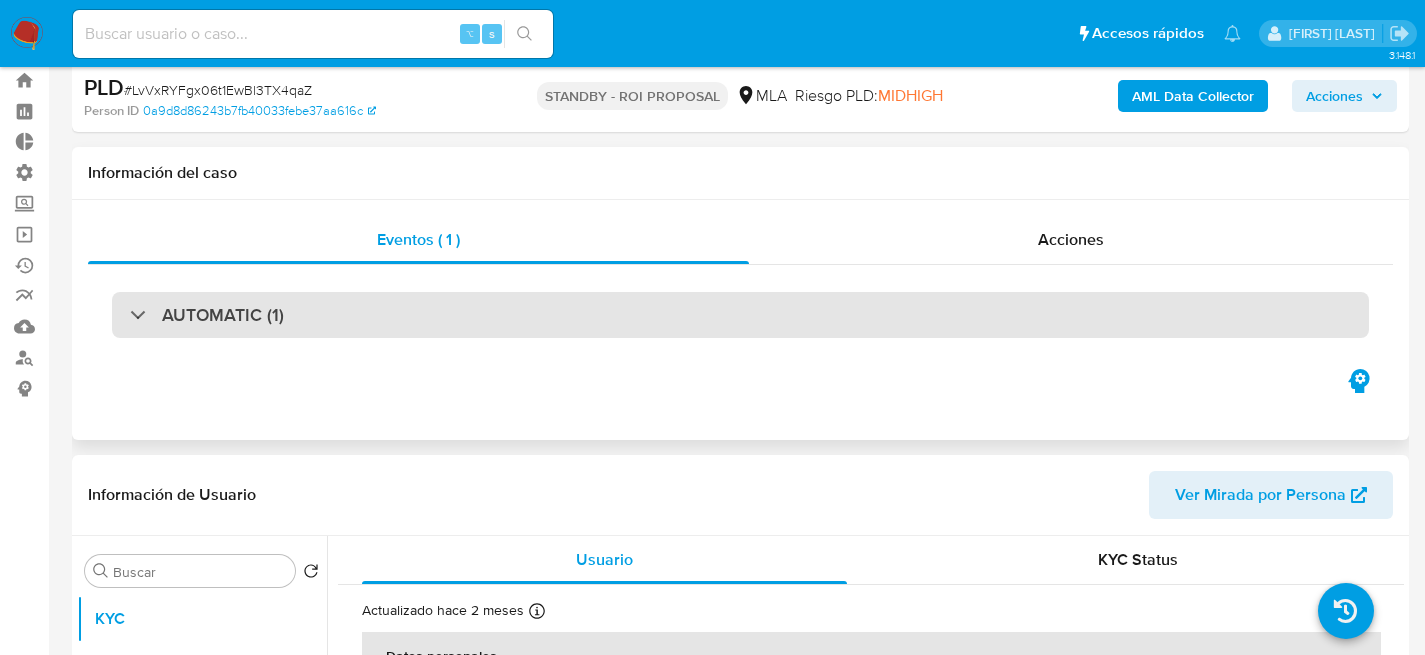 scroll, scrollTop: 0, scrollLeft: 0, axis: both 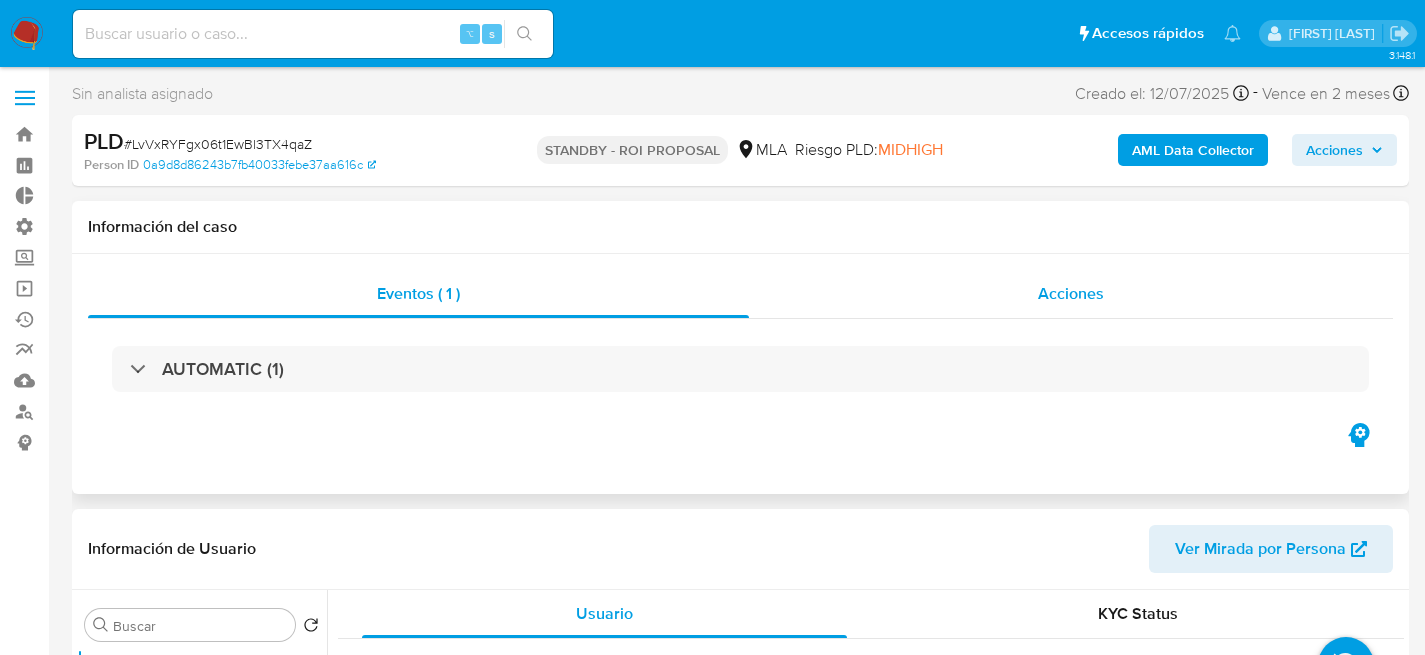click on "Acciones" at bounding box center [1071, 294] 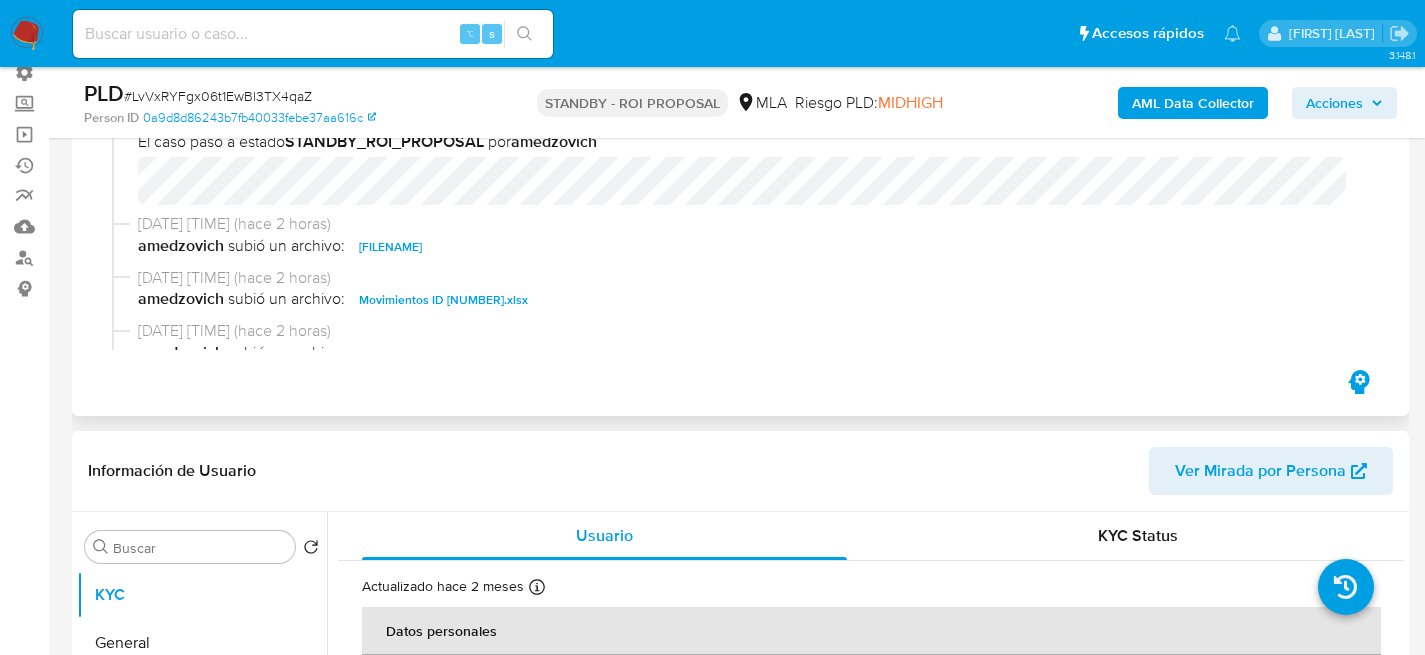 scroll, scrollTop: 340, scrollLeft: 0, axis: vertical 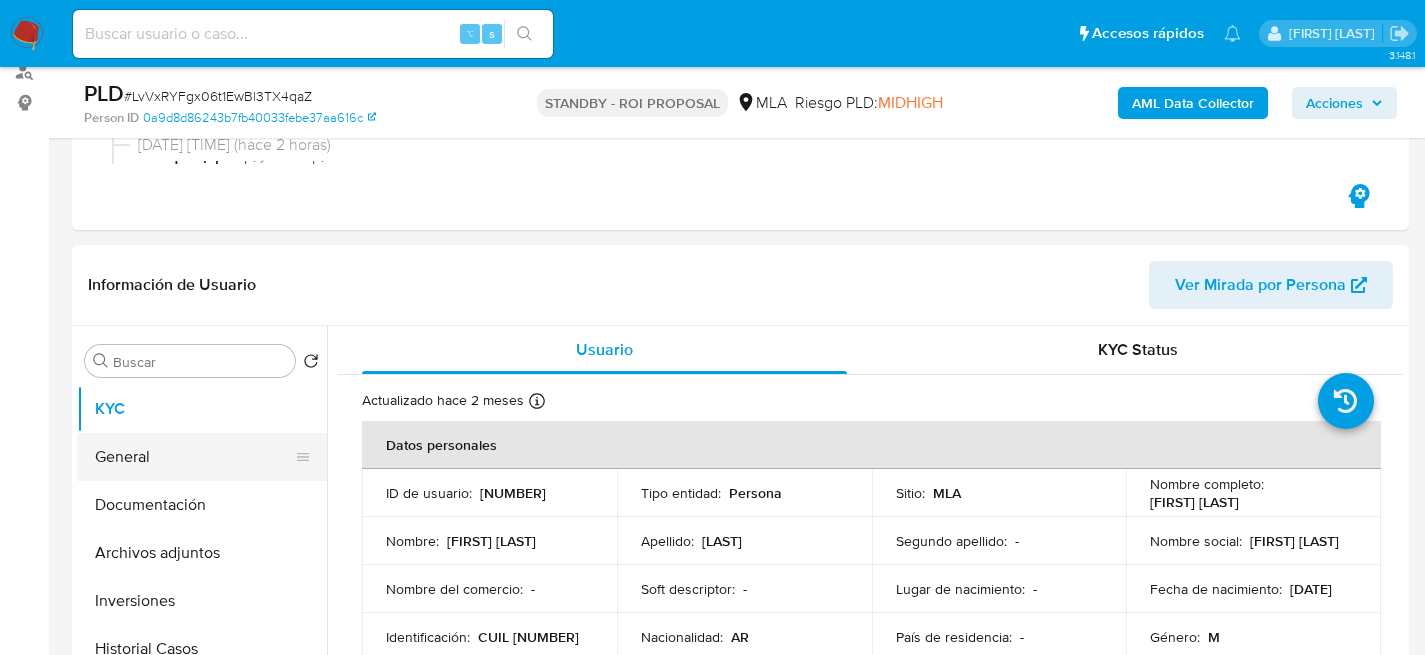 click on "General" at bounding box center (194, 457) 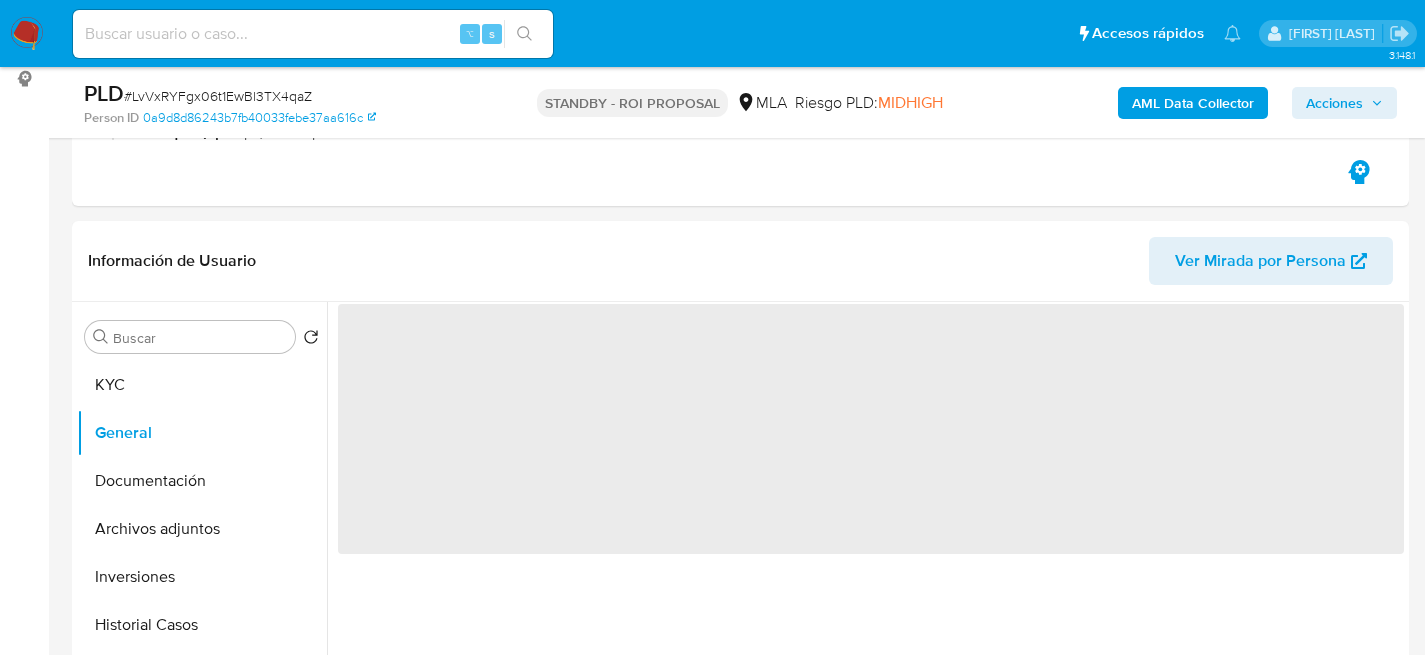 scroll, scrollTop: 484, scrollLeft: 0, axis: vertical 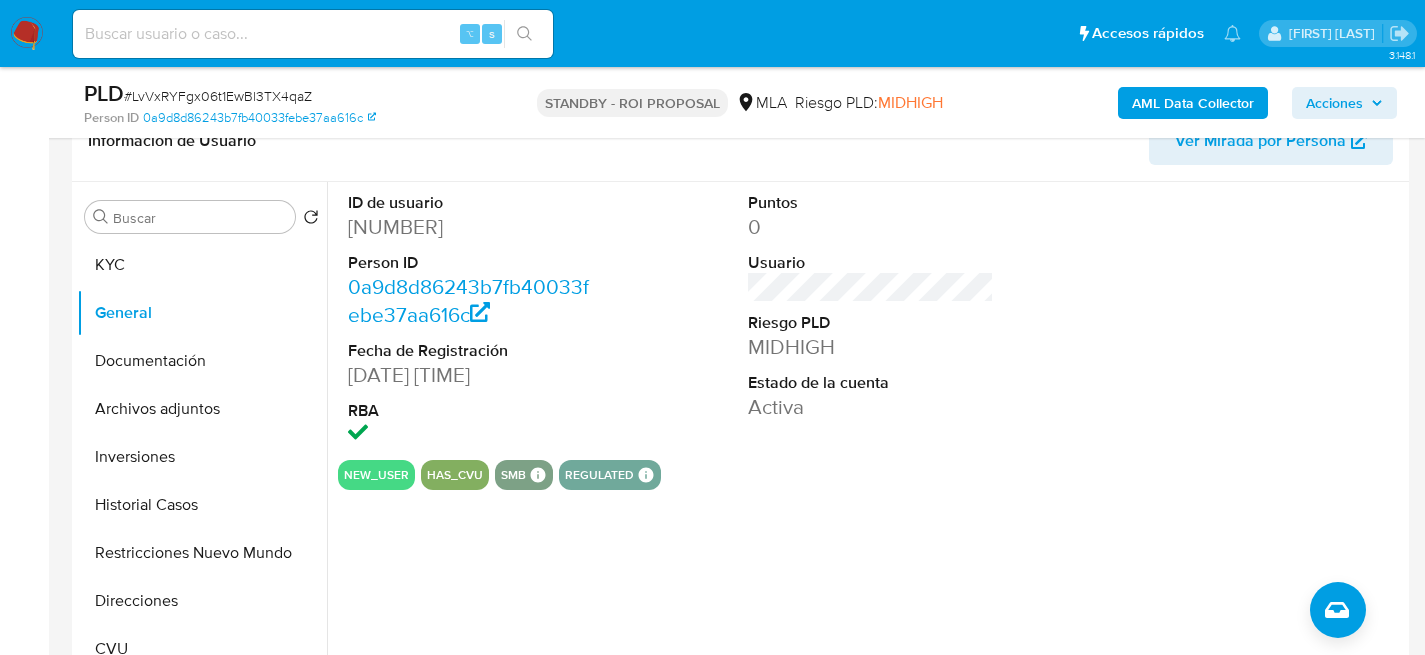 click on "3.148.1 Sin analista asignado   Asignado el: 17/07/2025 16:35:00 Creado el: 12/07/2025   Creado el: 12/07/2025 03:11:25 - Vence en 2 meses   Vence el 10/10/2025 03:11:25 PLD # LvVxRYFgx06t1EwBl3TX4qaZ Person ID 0a9d8d86243b7fb40033febe37aa616c STANDBY - ROI PROPOSAL  MLA Riesgo PLD:  MIDHIGH AML Data Collector Acciones Información del caso Eventos ( 1 ) Acciones 04/08/2025 12:47:10 (hace 2 horas) El caso pasó a estado  STANDBY_ROI_PROPOSAL      por  amedzovich 04/08/2025 12:46:37 (hace 2 horas) amedzovich  subió un archivo: NOSIS_Manager_InformeIndividual_20406588581_654920_20250724092133.pdf 04/08/2025 12:46:36 (hace 2 horas) amedzovich  subió un archivo: Movimientos ID 2489025180.xlsx 04/08/2025 12:46:35 (hace 2 horas) amedzovich  subió un archivo: Caselog ID 2489025180.docx 04/08/2025 12:46:07 (hace 2 horas) amedzovich  subió un archivo: LvVxRYFgx06t1EwBl3TX4qaZ_internal_info_4_8_2025.pdf 04/08/2025 12:46:05 (hace 2 horas) amedzovich  subió un archivo: 04/08/2025 12:45:54 (hace 2 horas) amedzovich" at bounding box center [712, 1298] 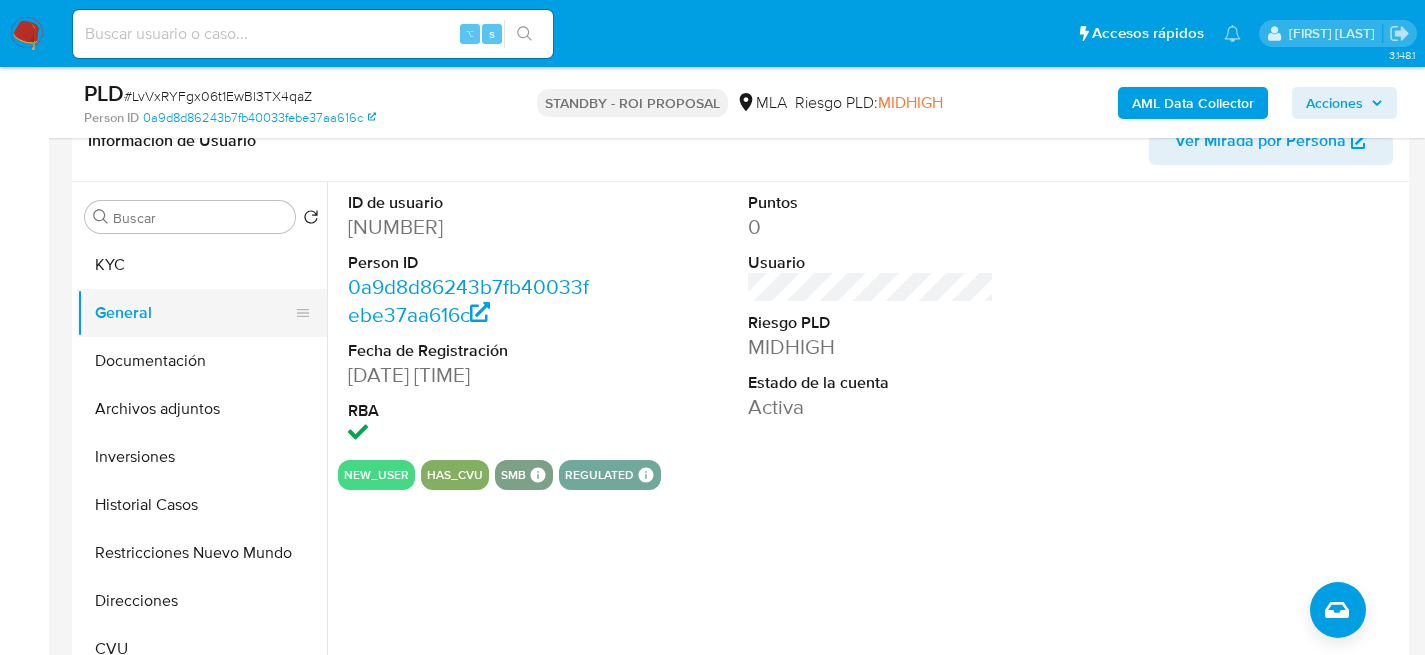 click on "General" at bounding box center (194, 313) 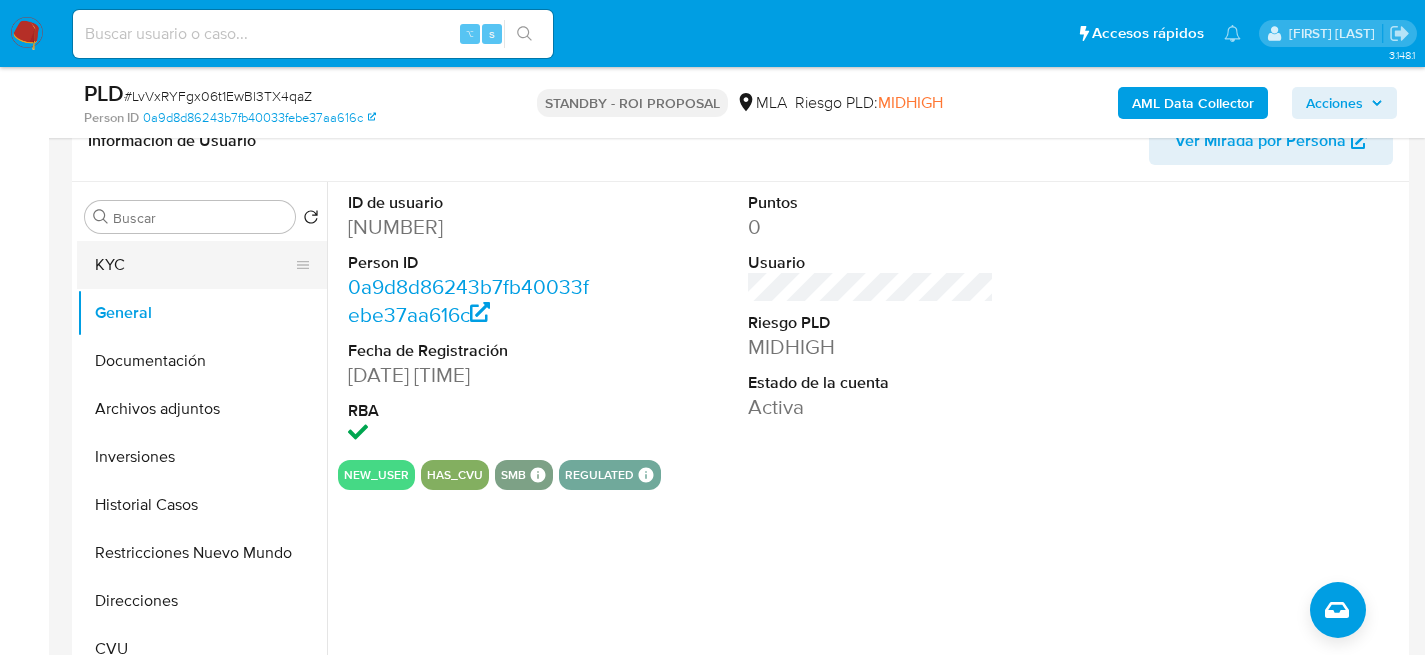 click on "KYC" at bounding box center [194, 265] 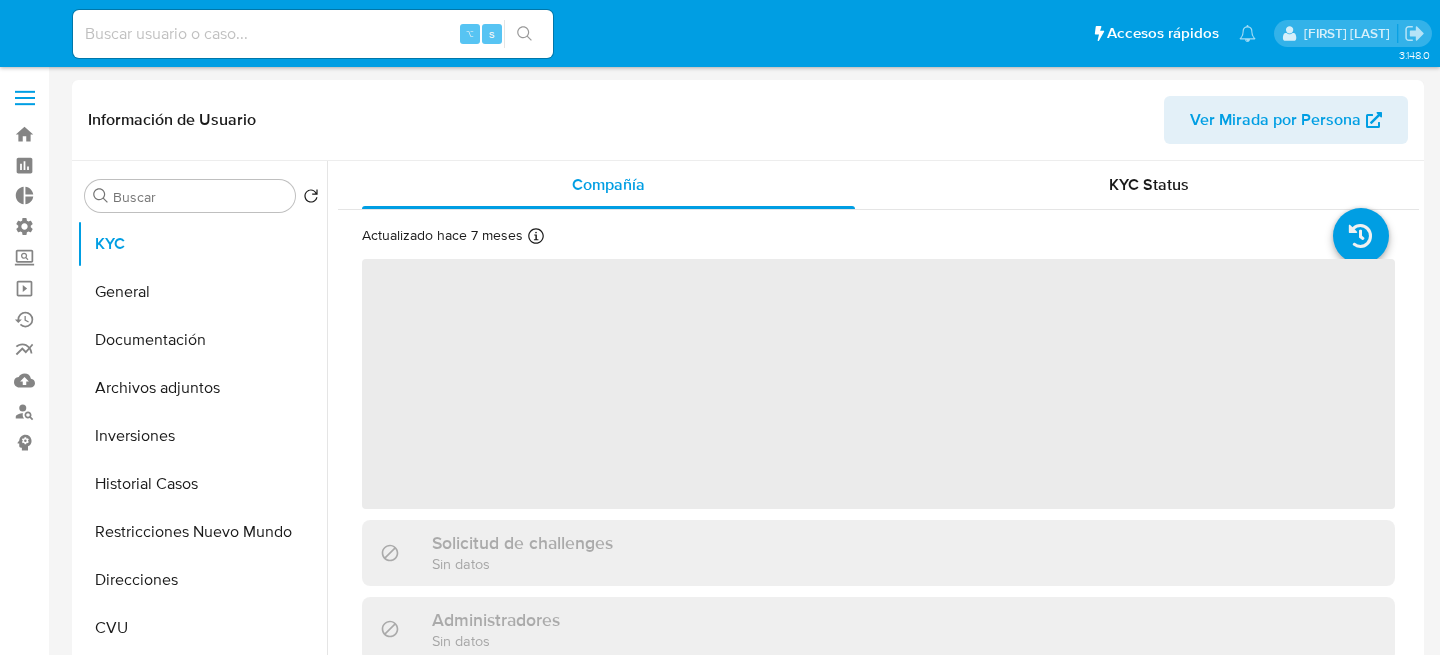 select on "10" 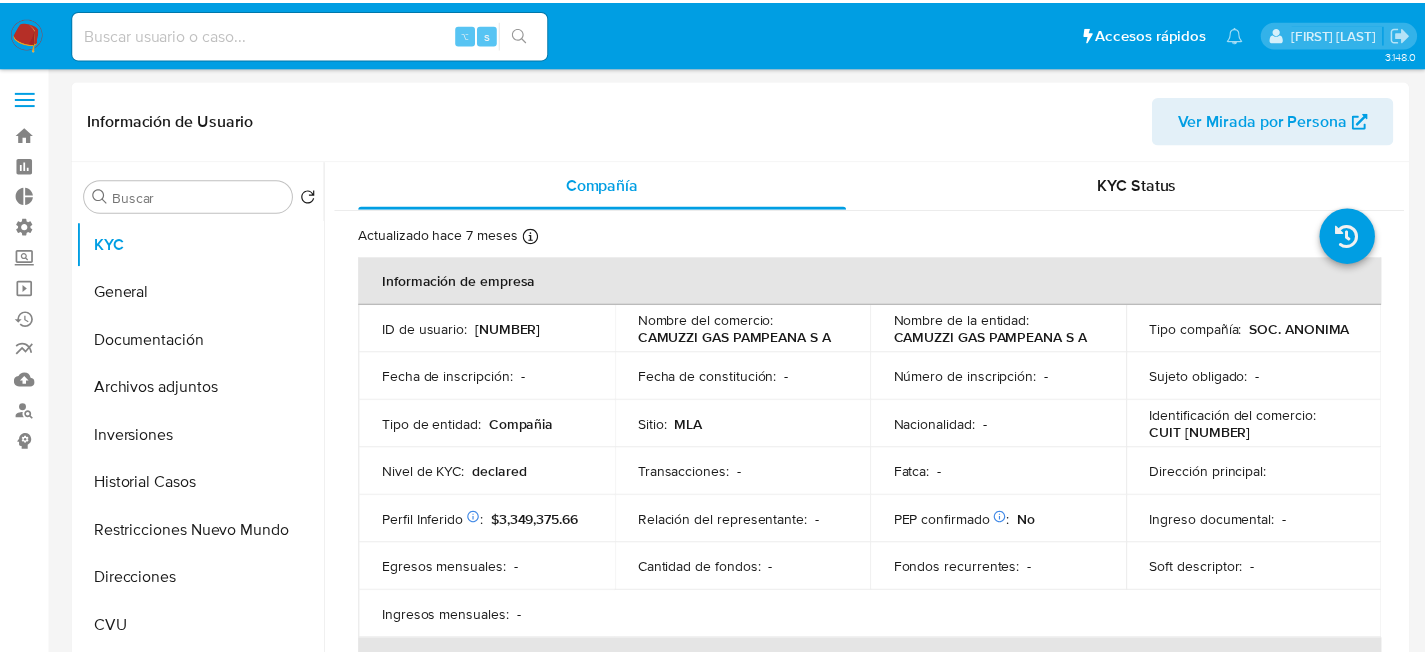 scroll, scrollTop: 0, scrollLeft: 0, axis: both 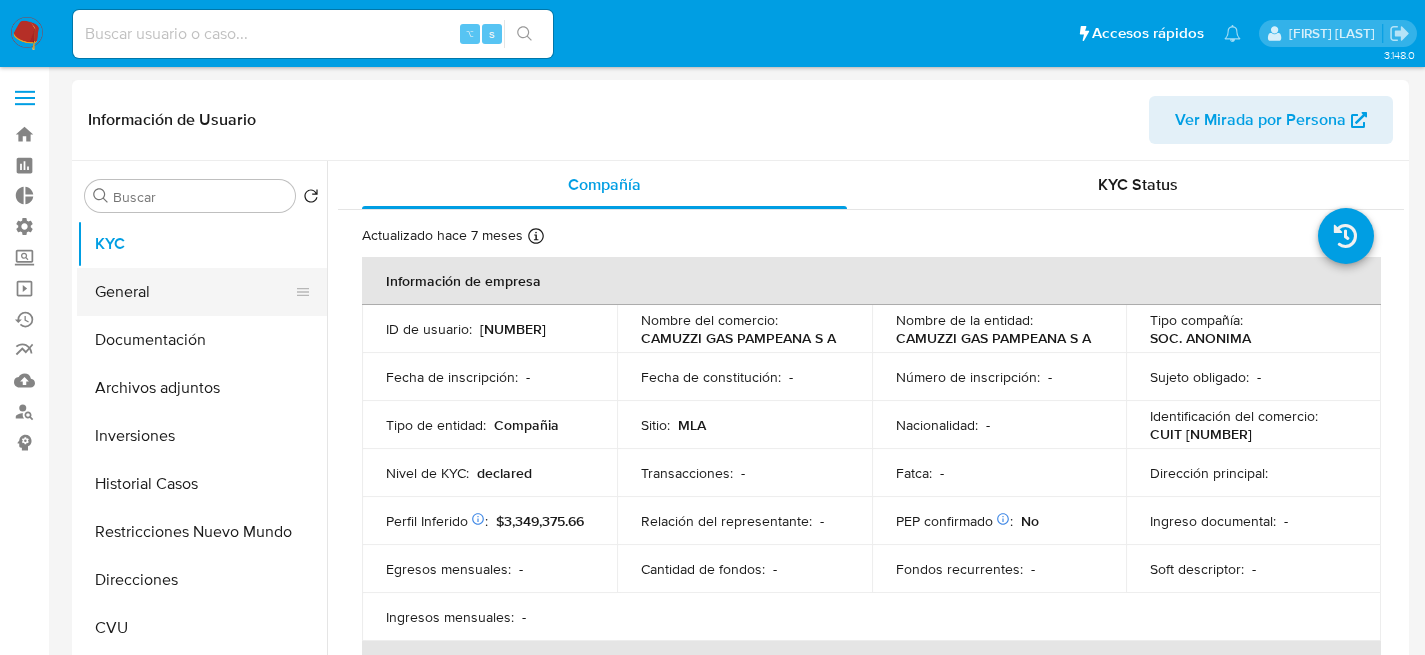 click on "General" at bounding box center [194, 292] 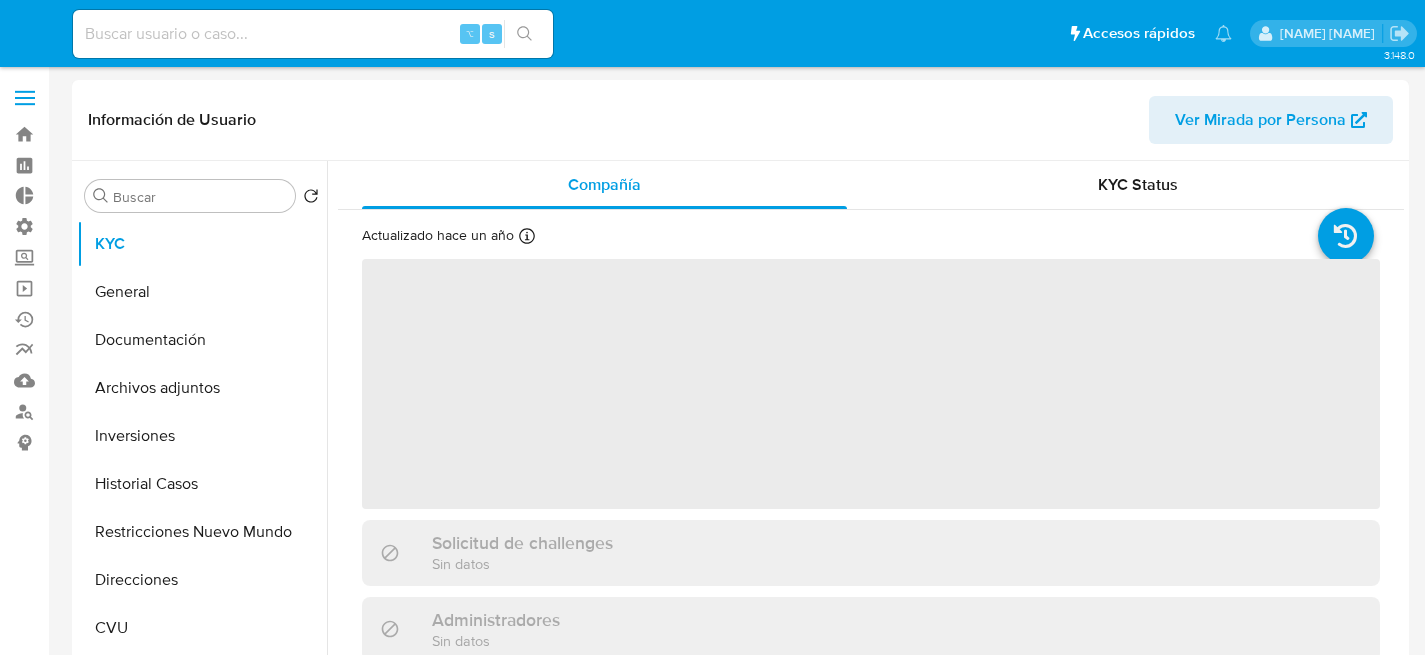 select on "10" 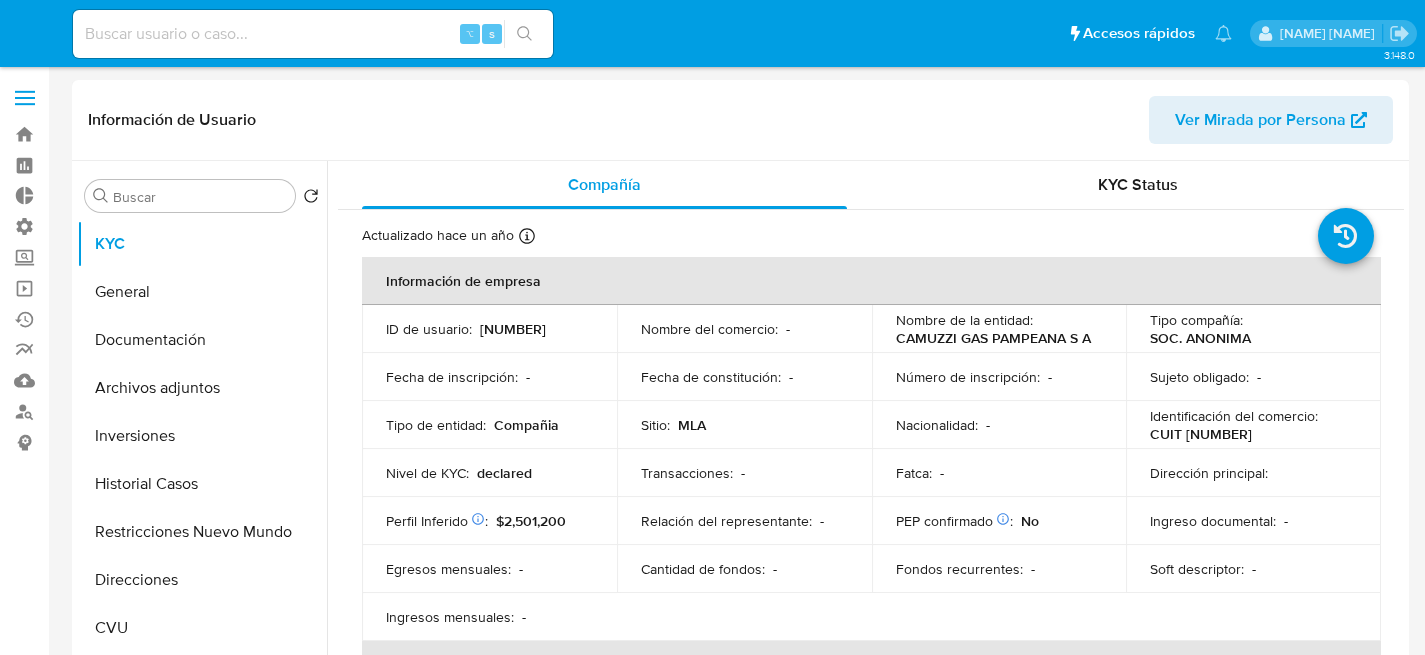 scroll, scrollTop: 0, scrollLeft: 0, axis: both 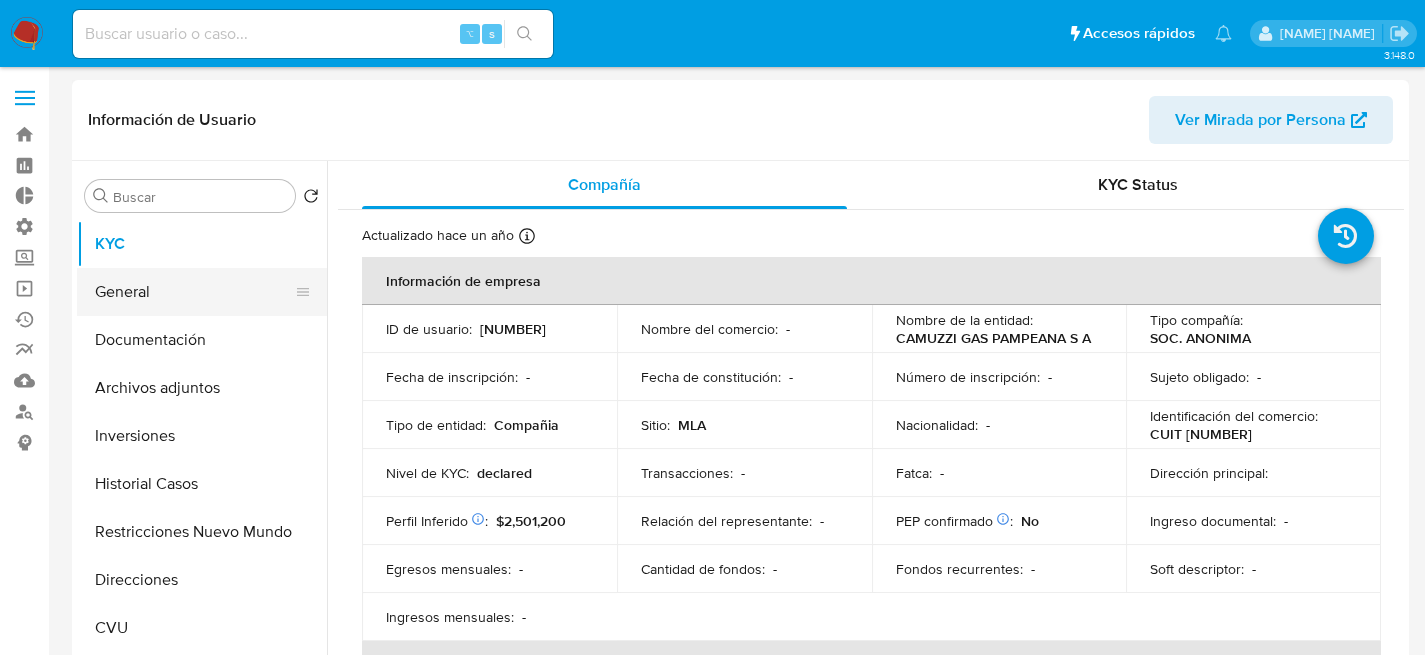 click on "General" at bounding box center [194, 292] 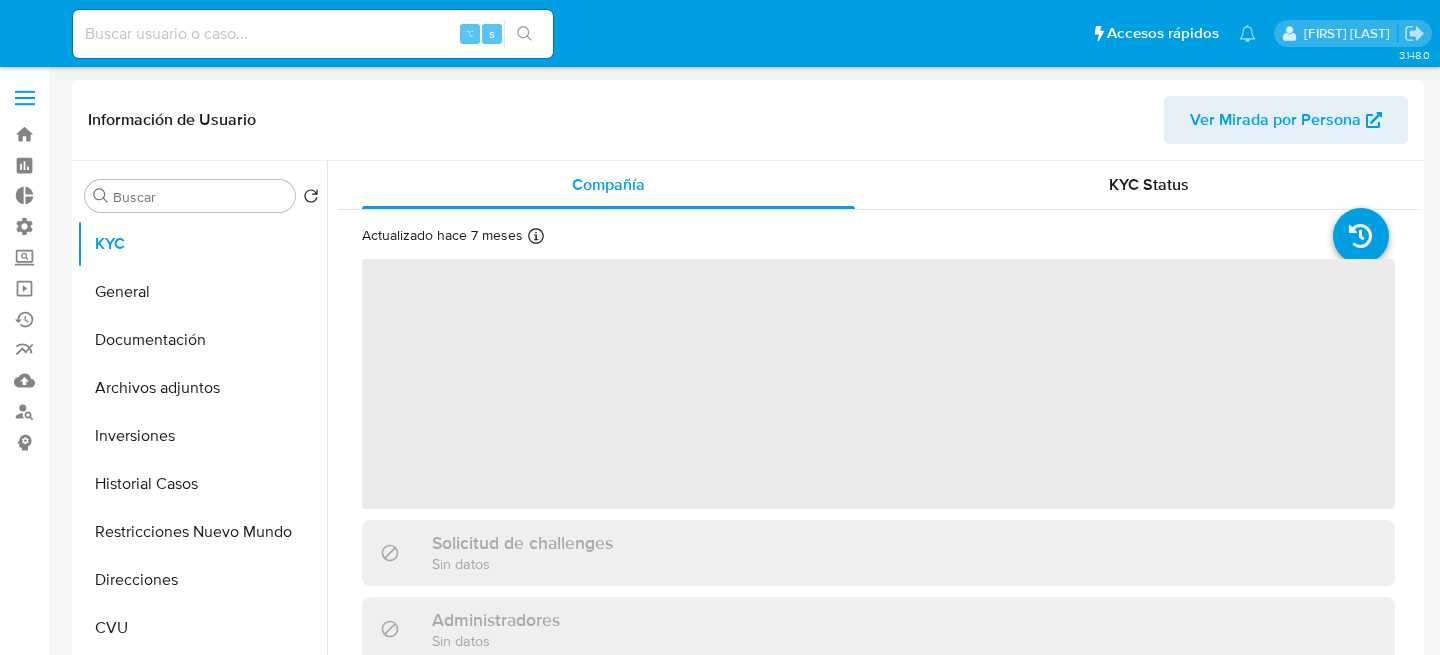 select on "10" 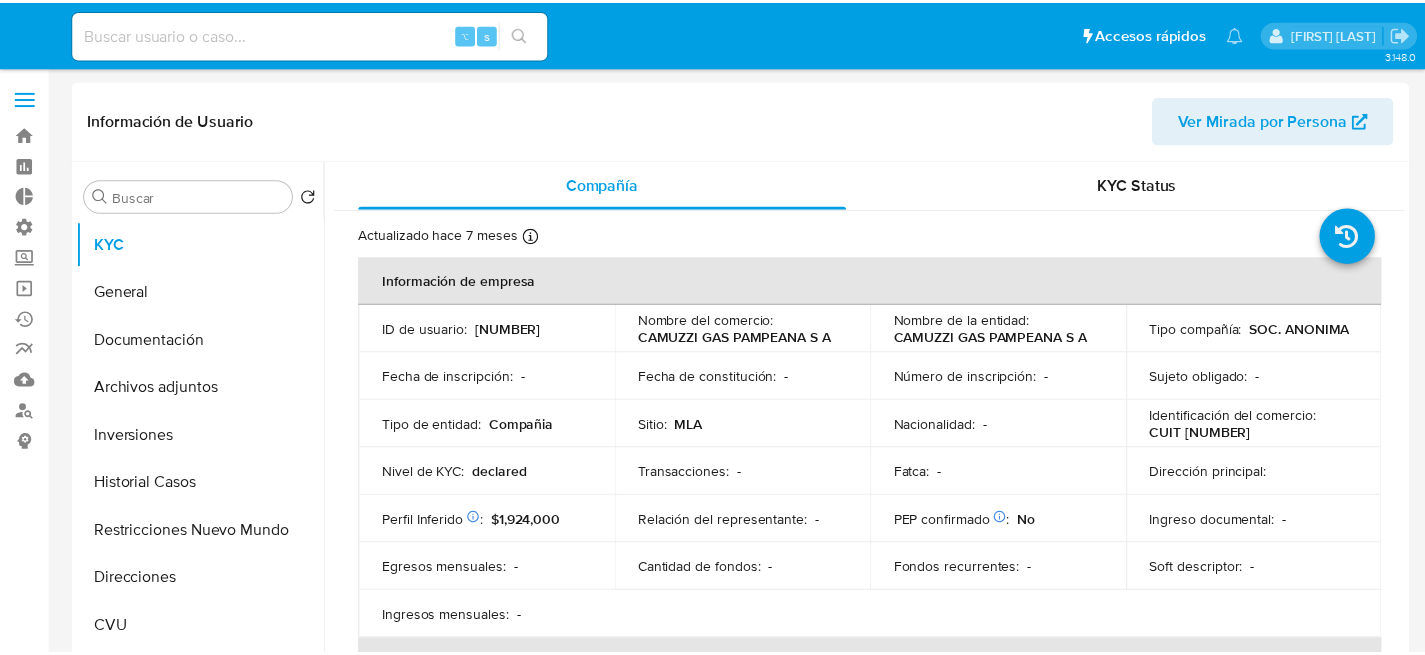 scroll, scrollTop: 0, scrollLeft: 0, axis: both 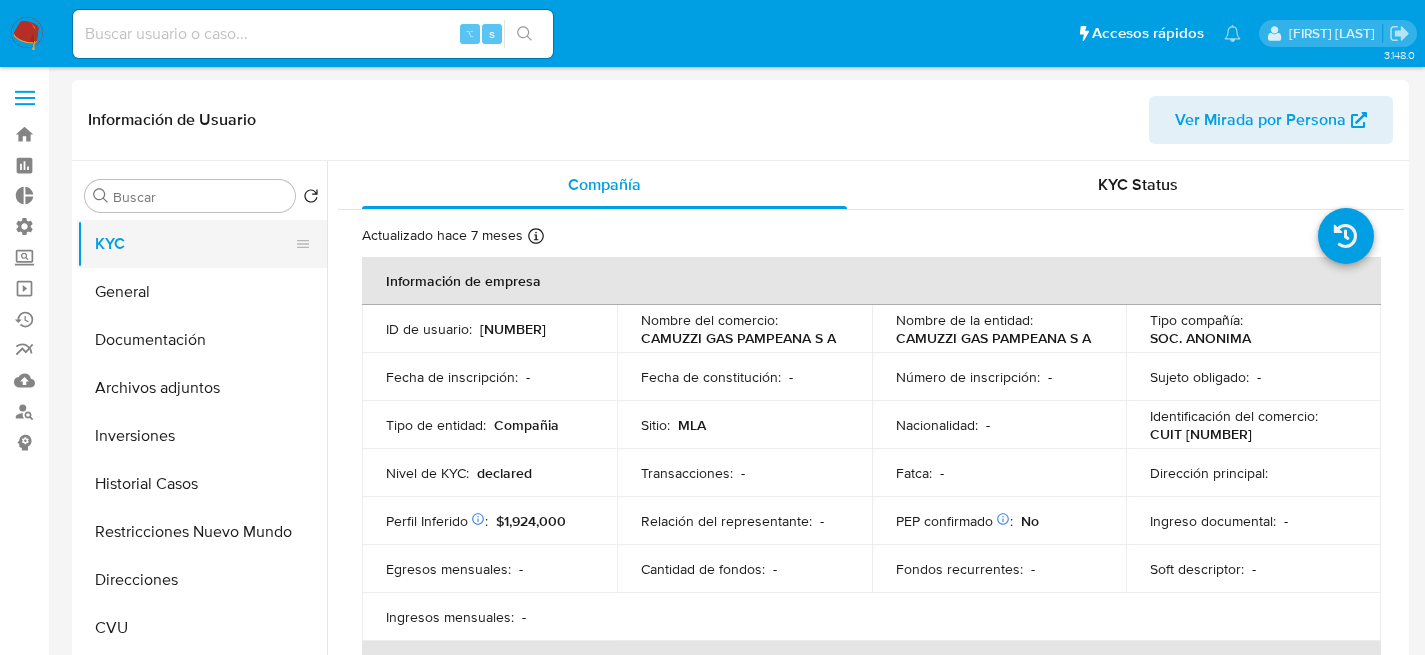 click on "KYC" at bounding box center [194, 244] 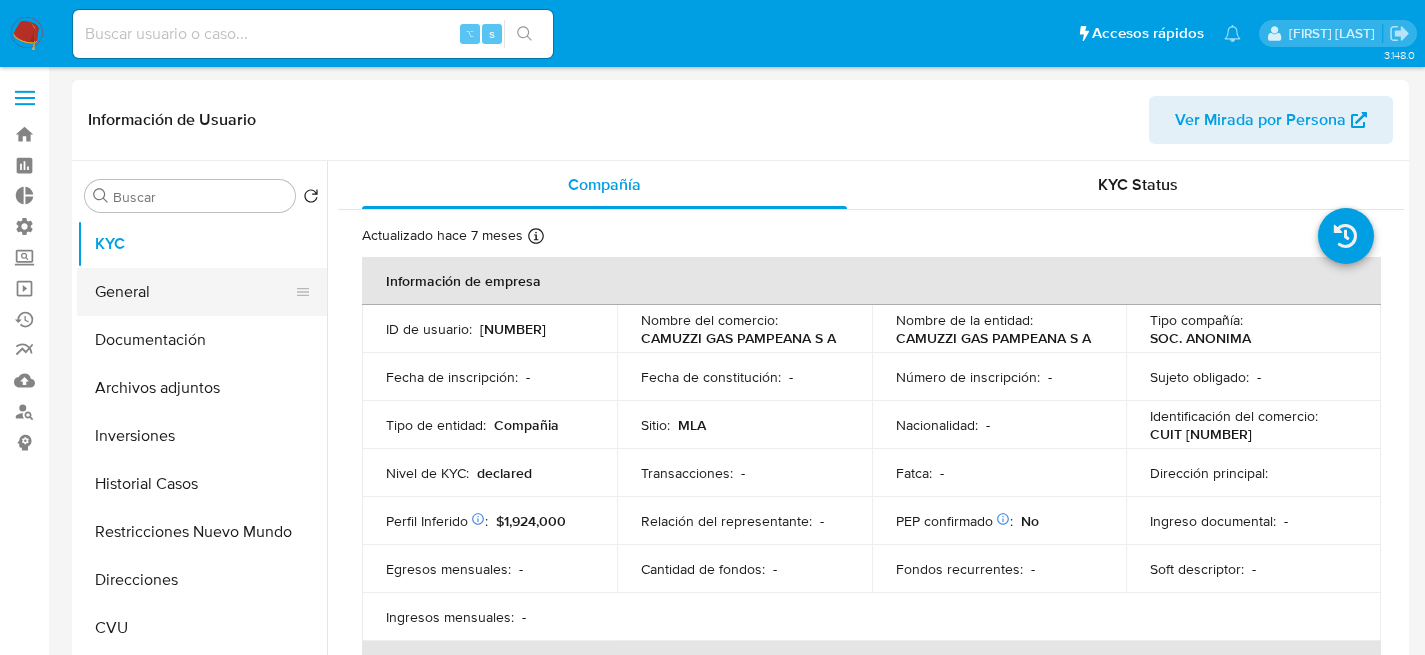 click on "General" at bounding box center (194, 292) 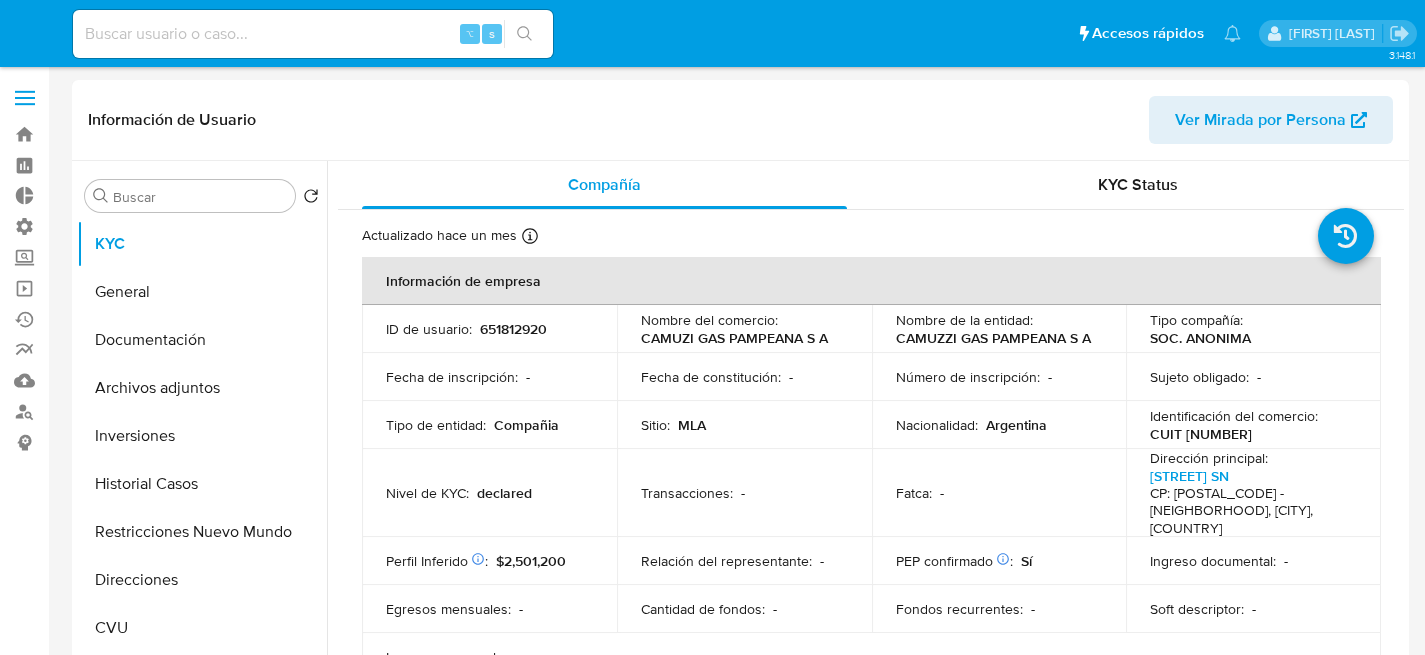 select on "10" 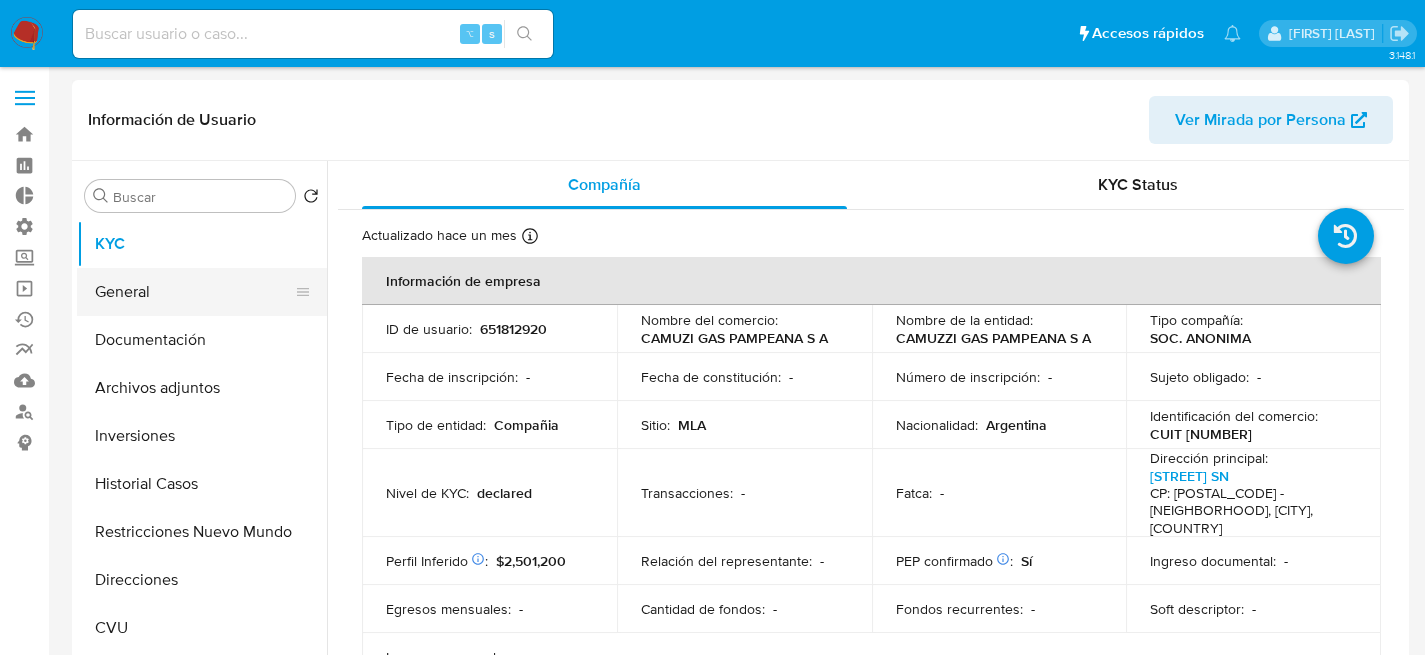 click on "General" at bounding box center [194, 292] 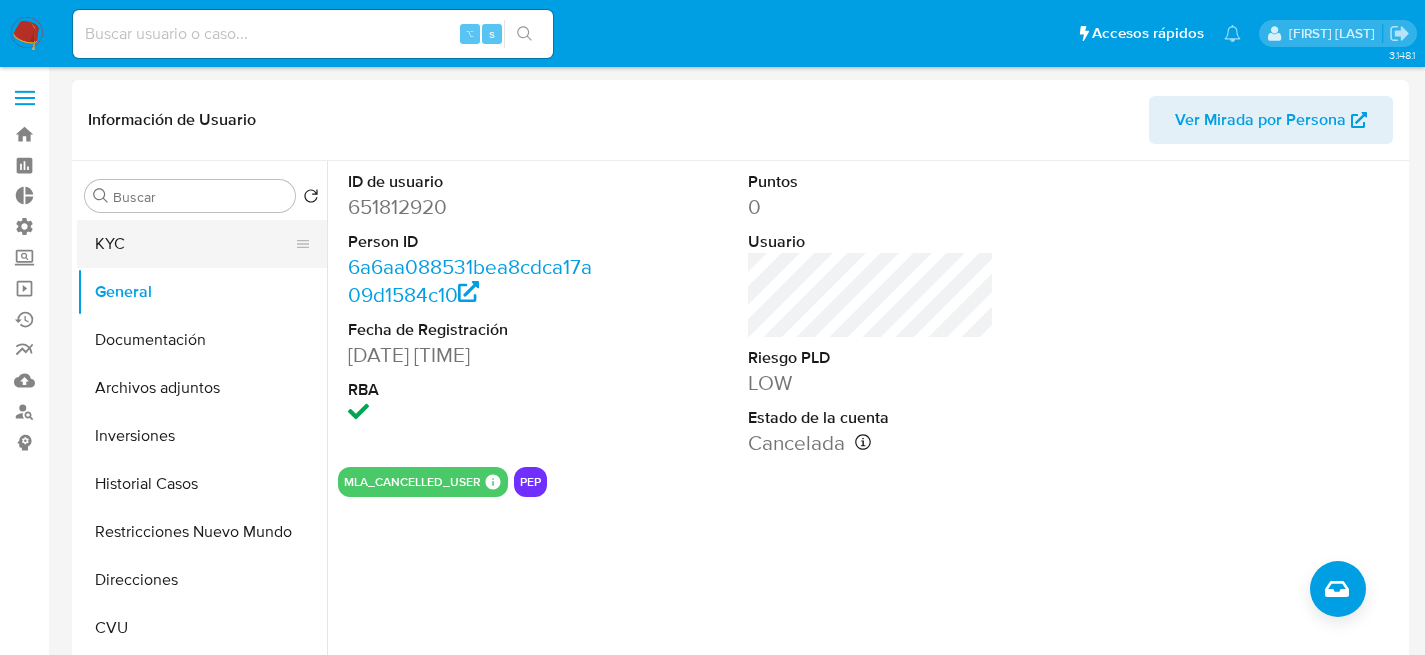 click on "KYC" at bounding box center (194, 244) 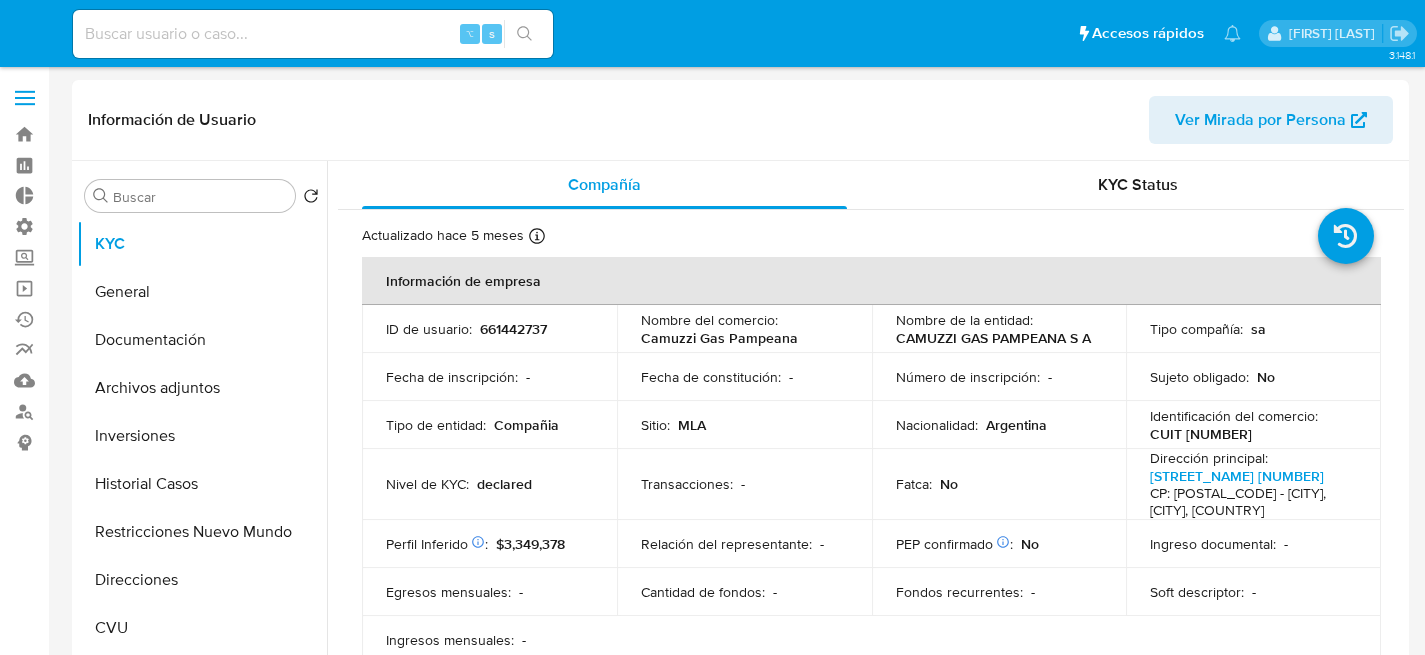 select on "10" 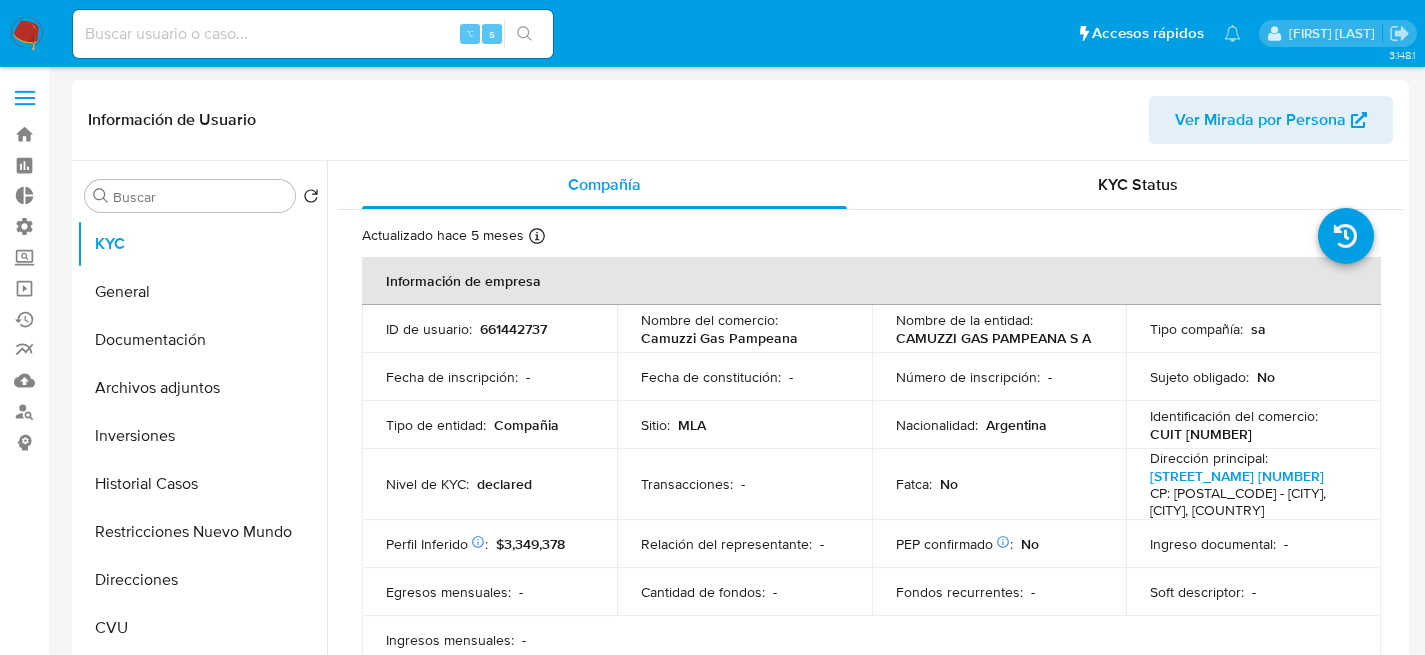 scroll, scrollTop: 0, scrollLeft: 0, axis: both 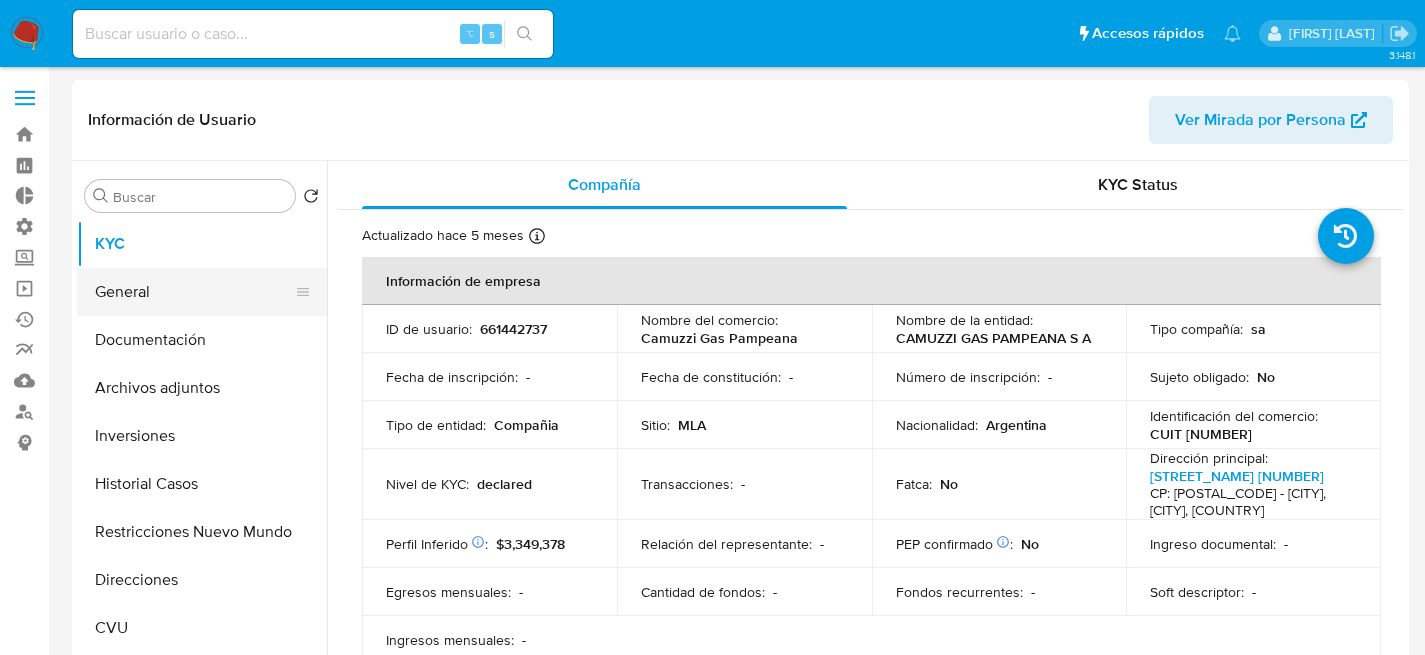 click on "General" at bounding box center [194, 292] 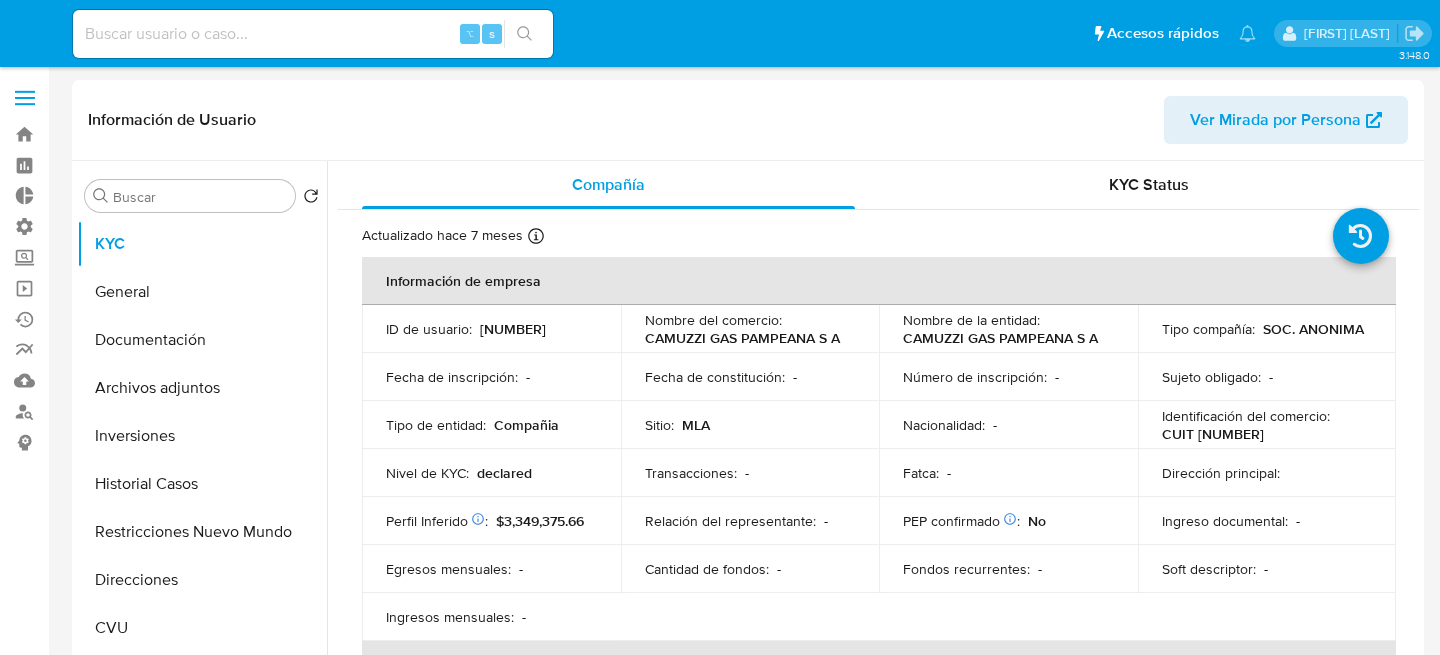 select on "10" 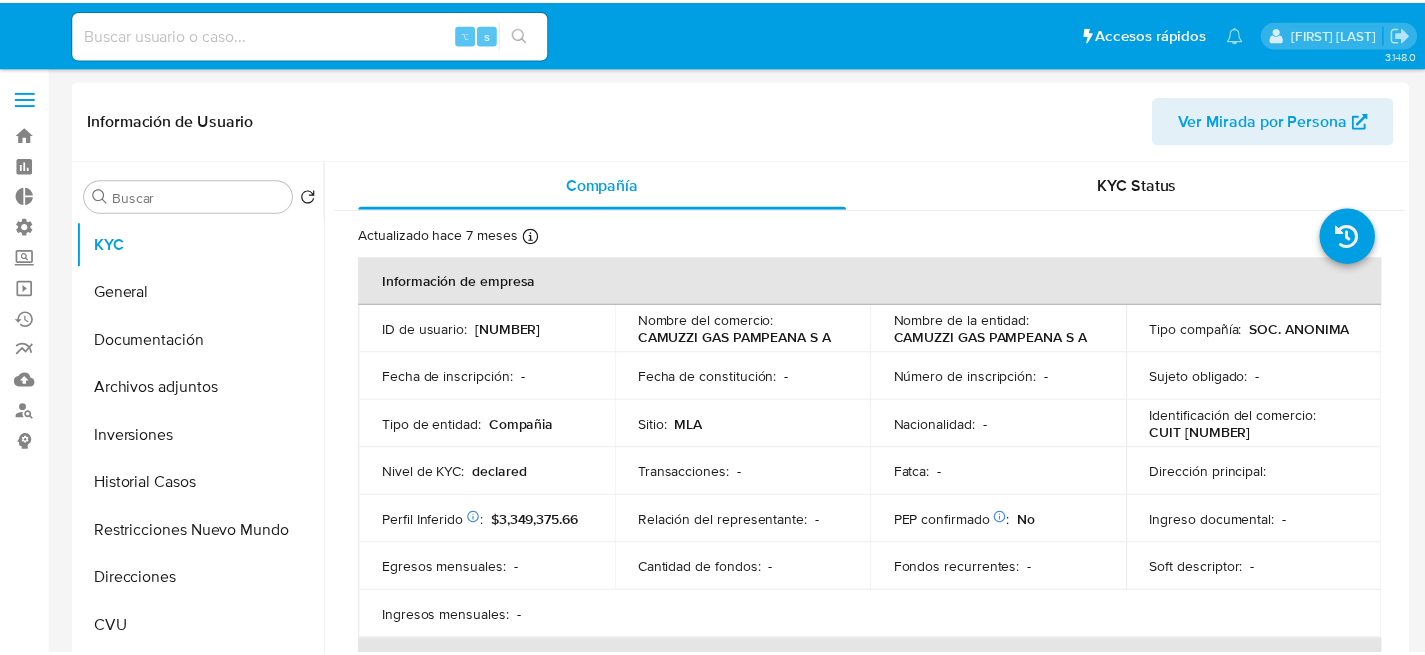 scroll, scrollTop: 0, scrollLeft: 0, axis: both 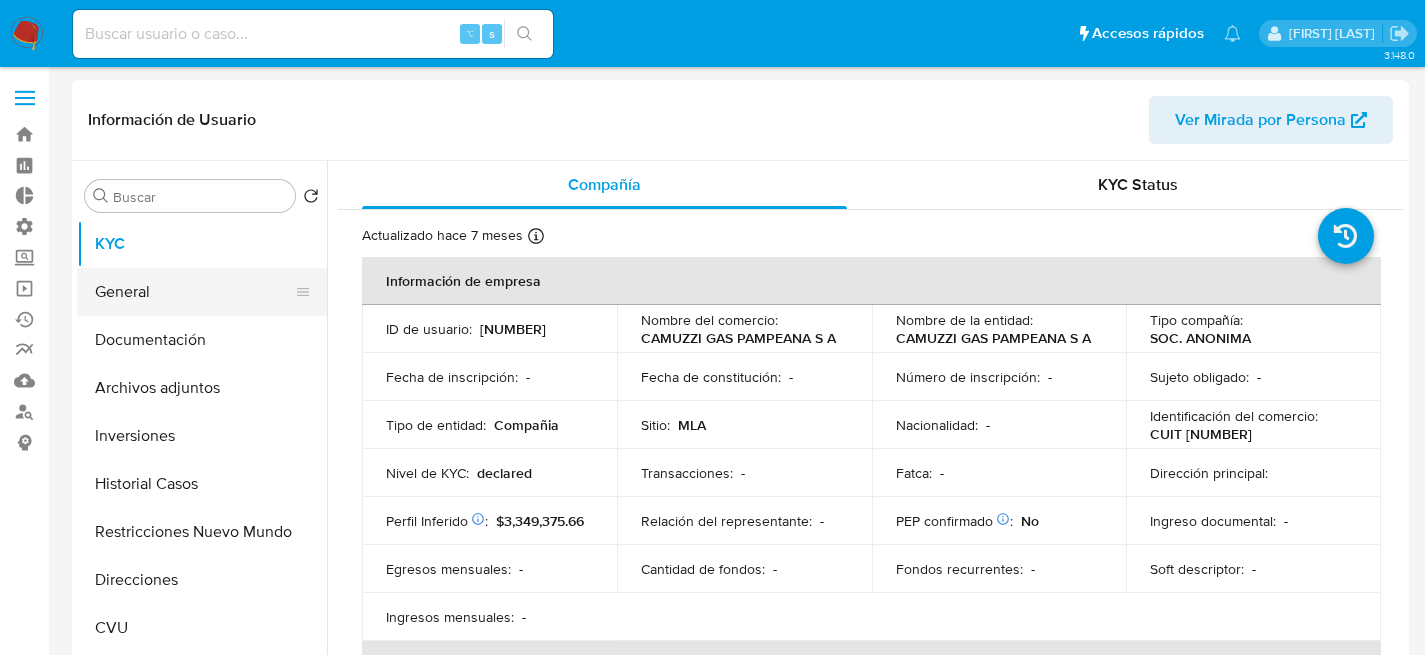 click on "General" at bounding box center (194, 292) 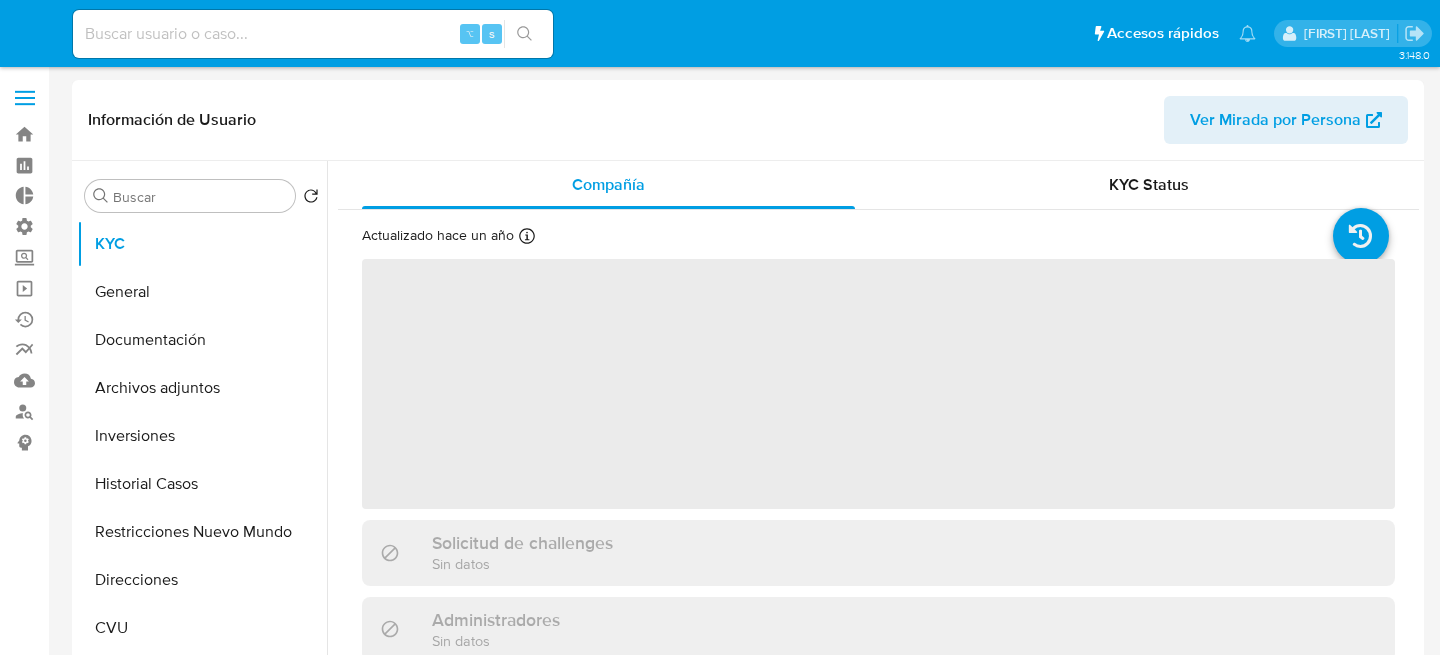 select on "10" 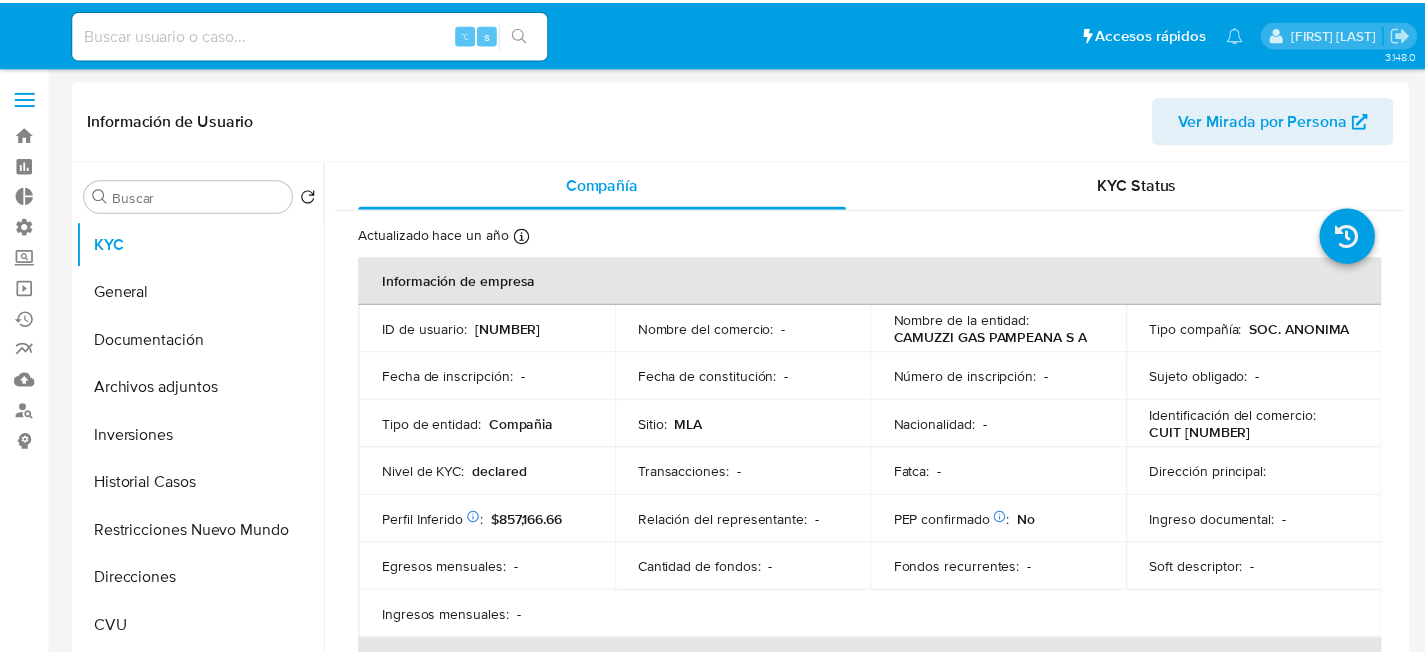 scroll, scrollTop: 0, scrollLeft: 0, axis: both 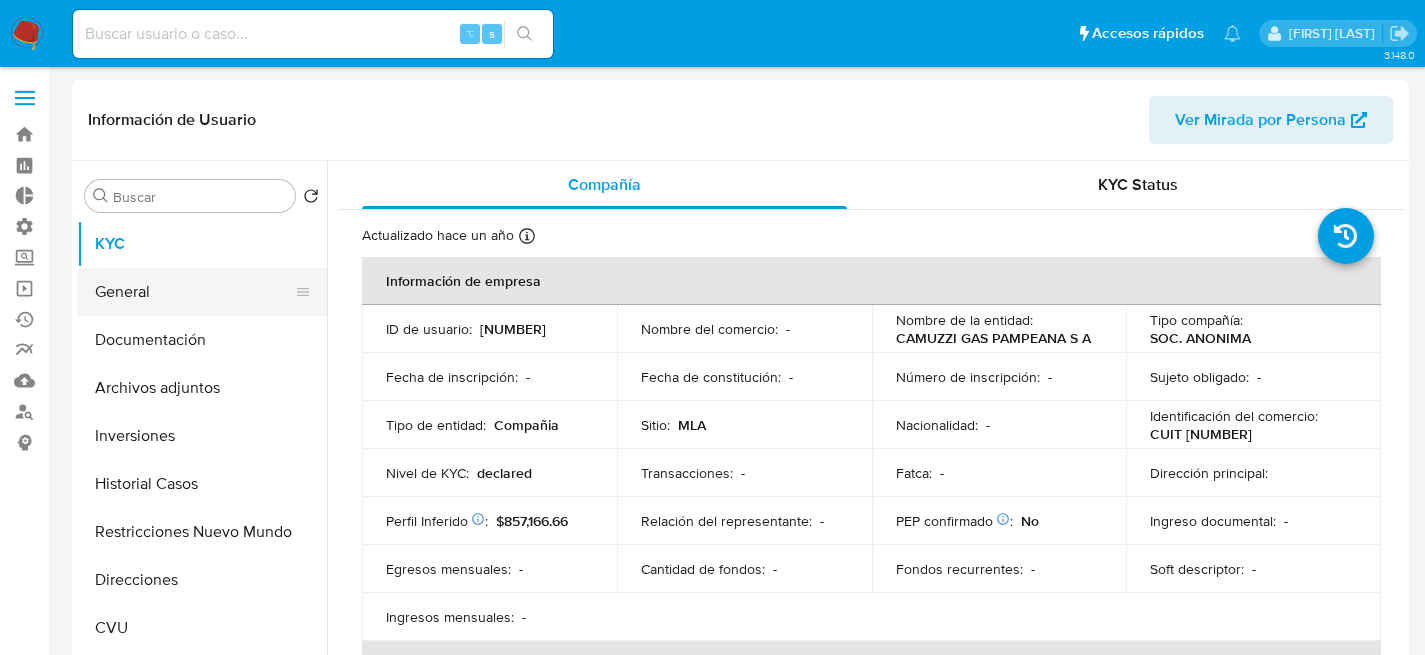 click on "General" at bounding box center (194, 292) 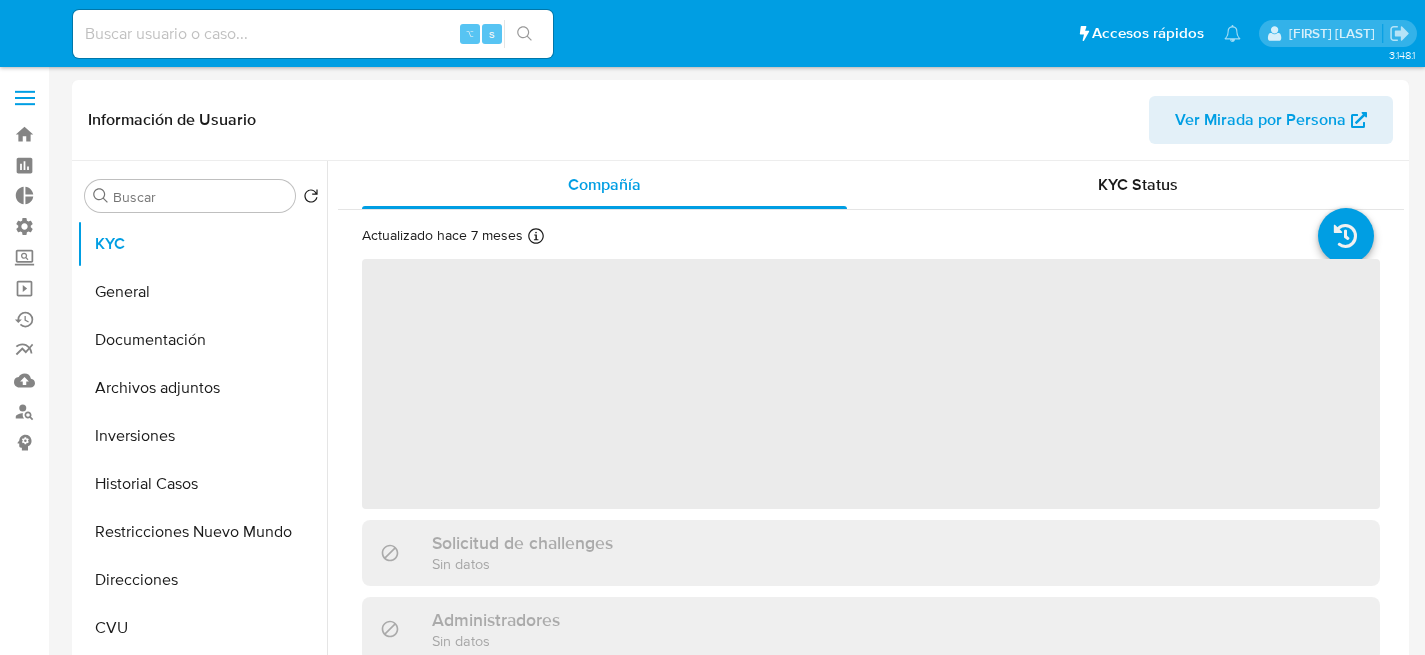 select on "10" 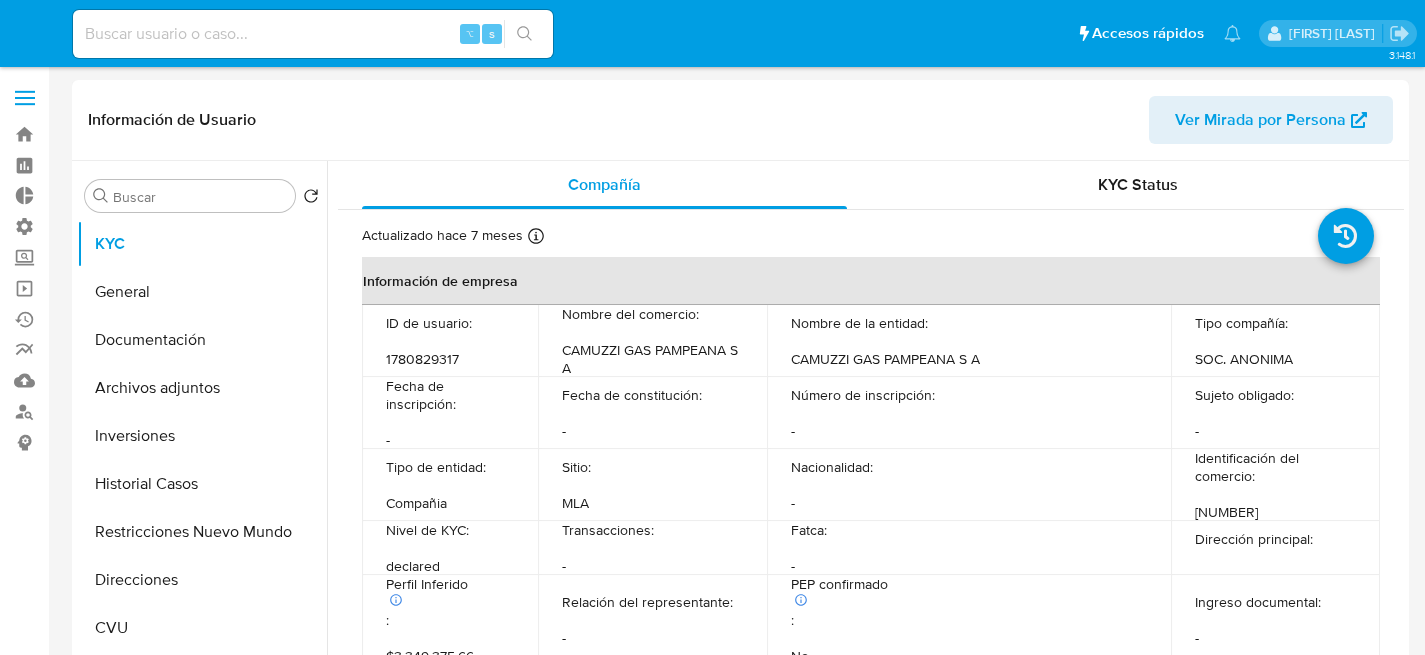 scroll, scrollTop: 0, scrollLeft: 0, axis: both 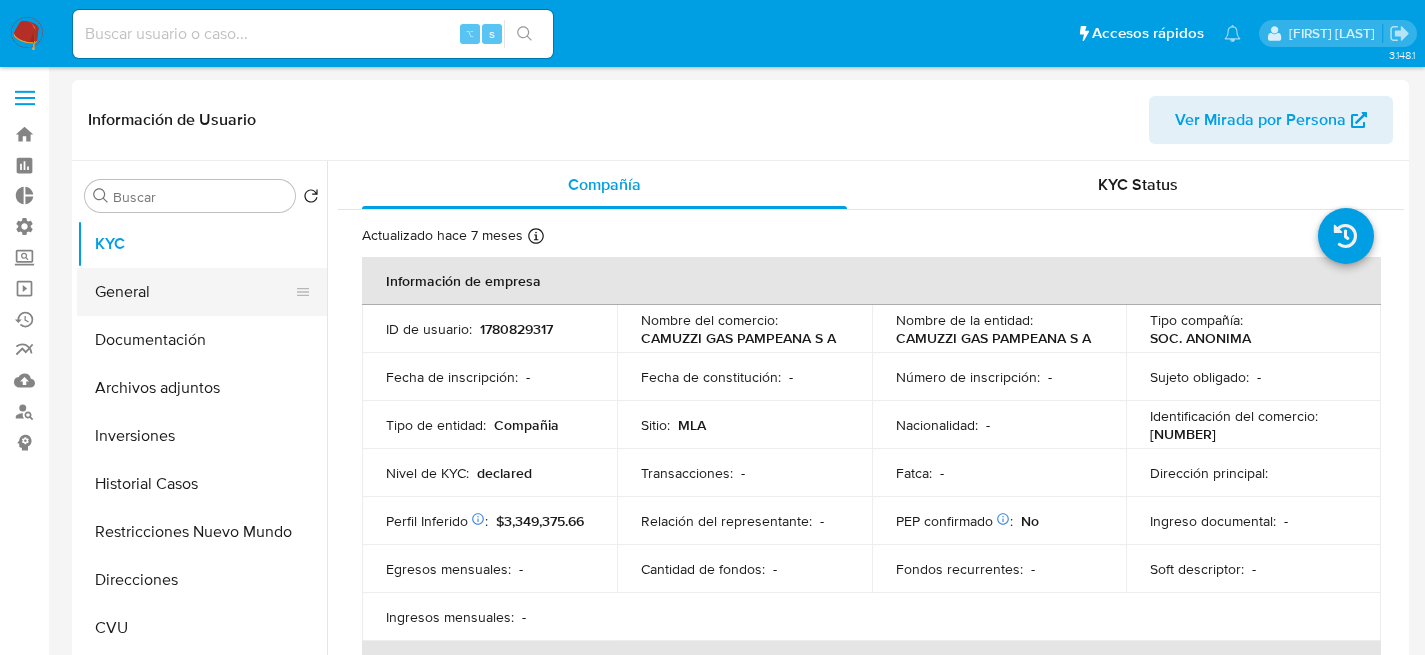 click on "General" at bounding box center (194, 292) 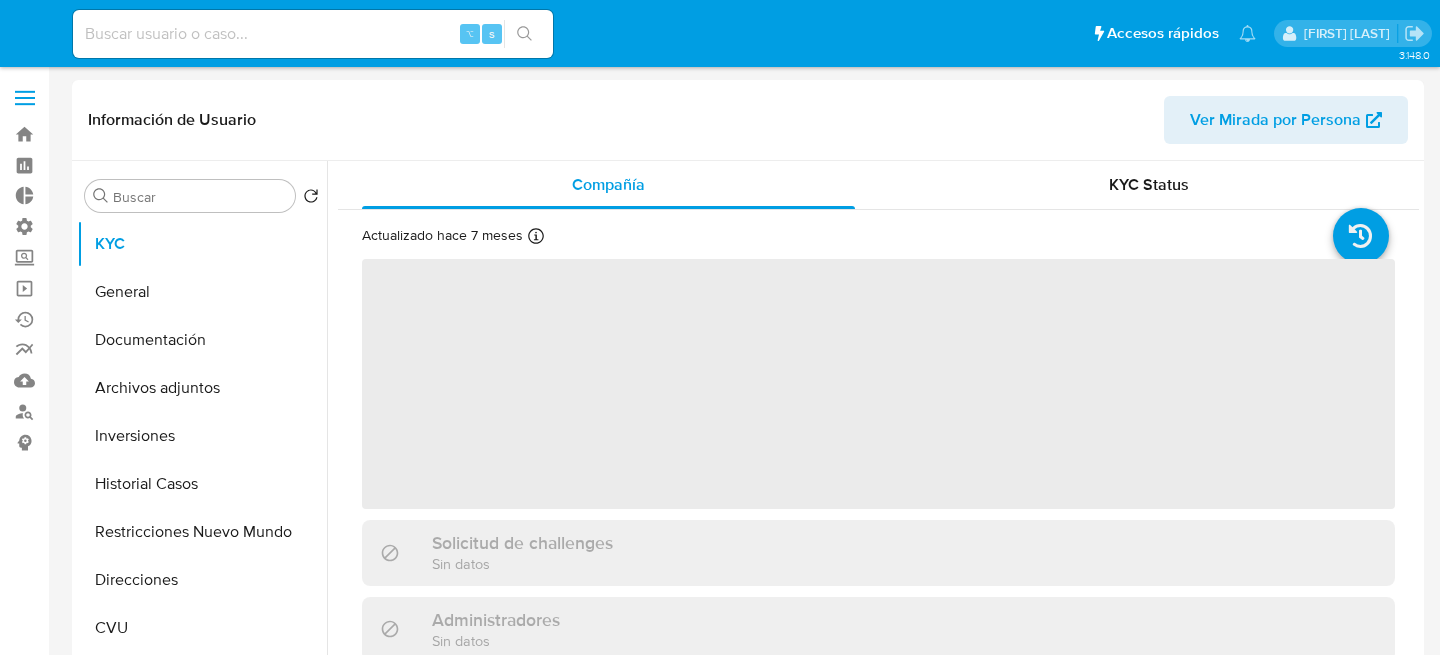 select on "10" 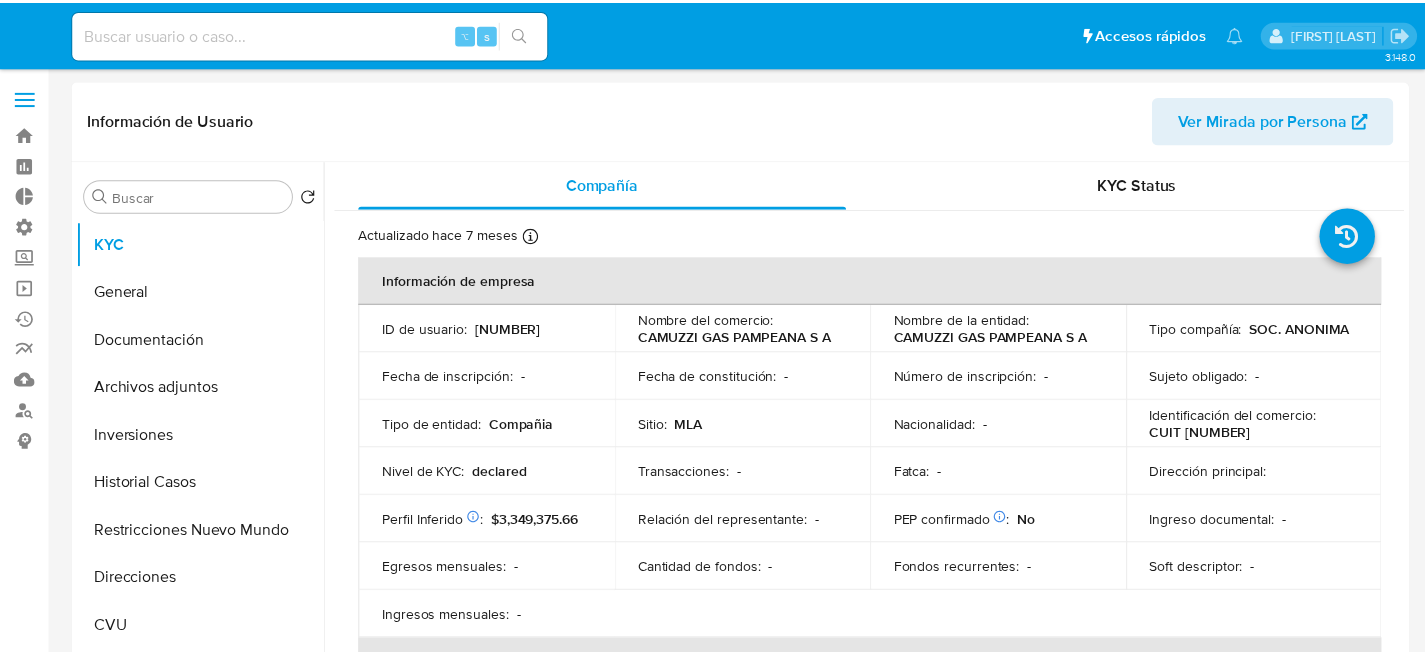 scroll, scrollTop: 0, scrollLeft: 0, axis: both 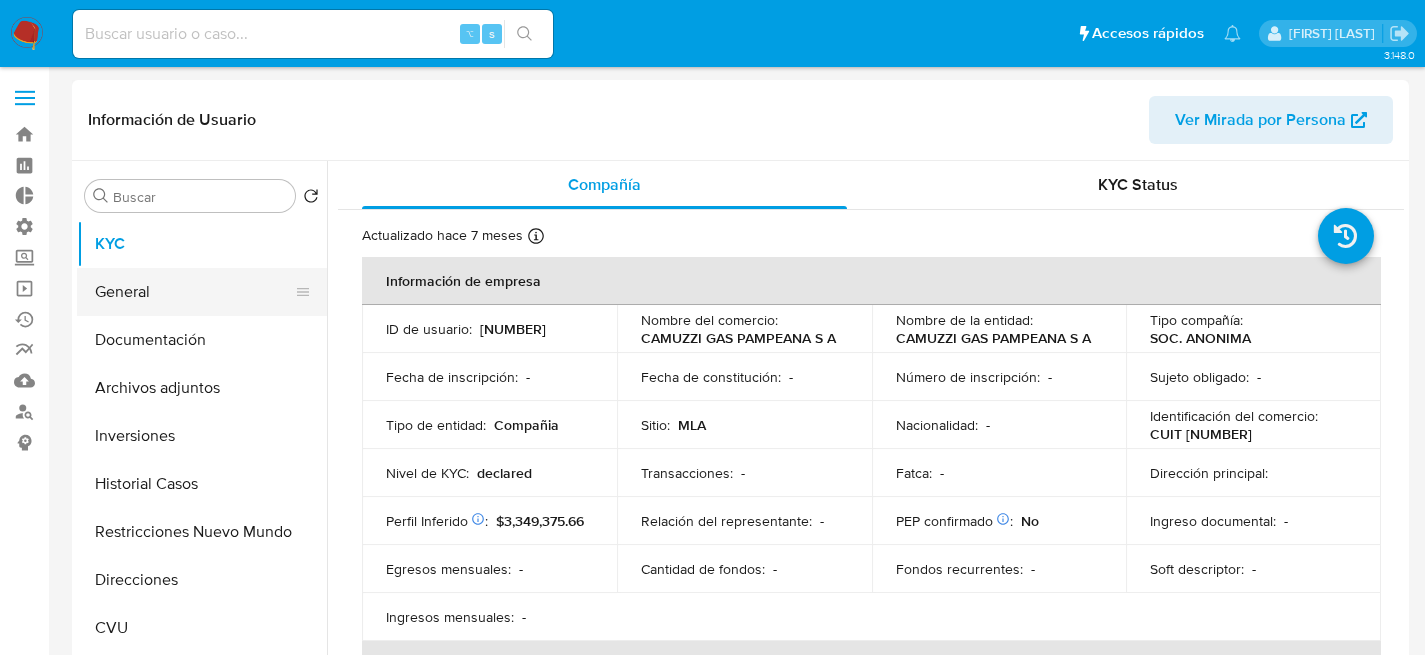 click on "General" at bounding box center [194, 292] 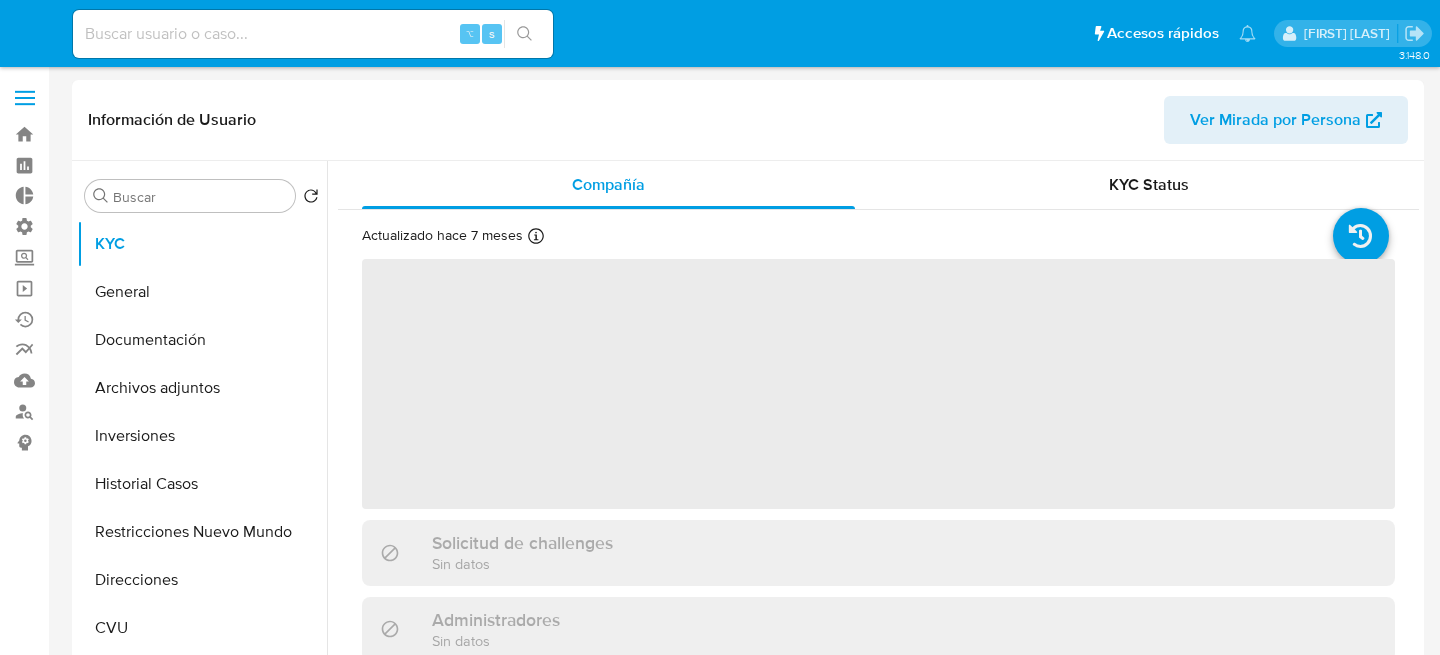 select on "10" 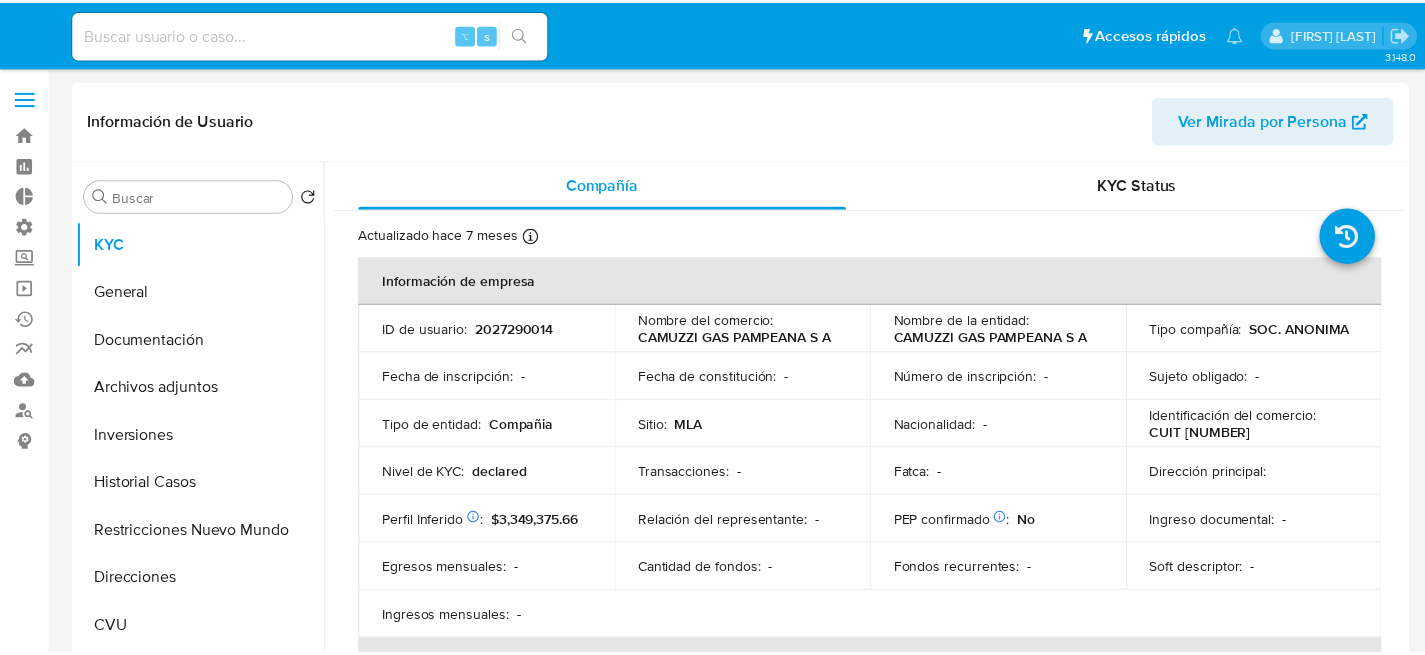 scroll, scrollTop: 0, scrollLeft: 0, axis: both 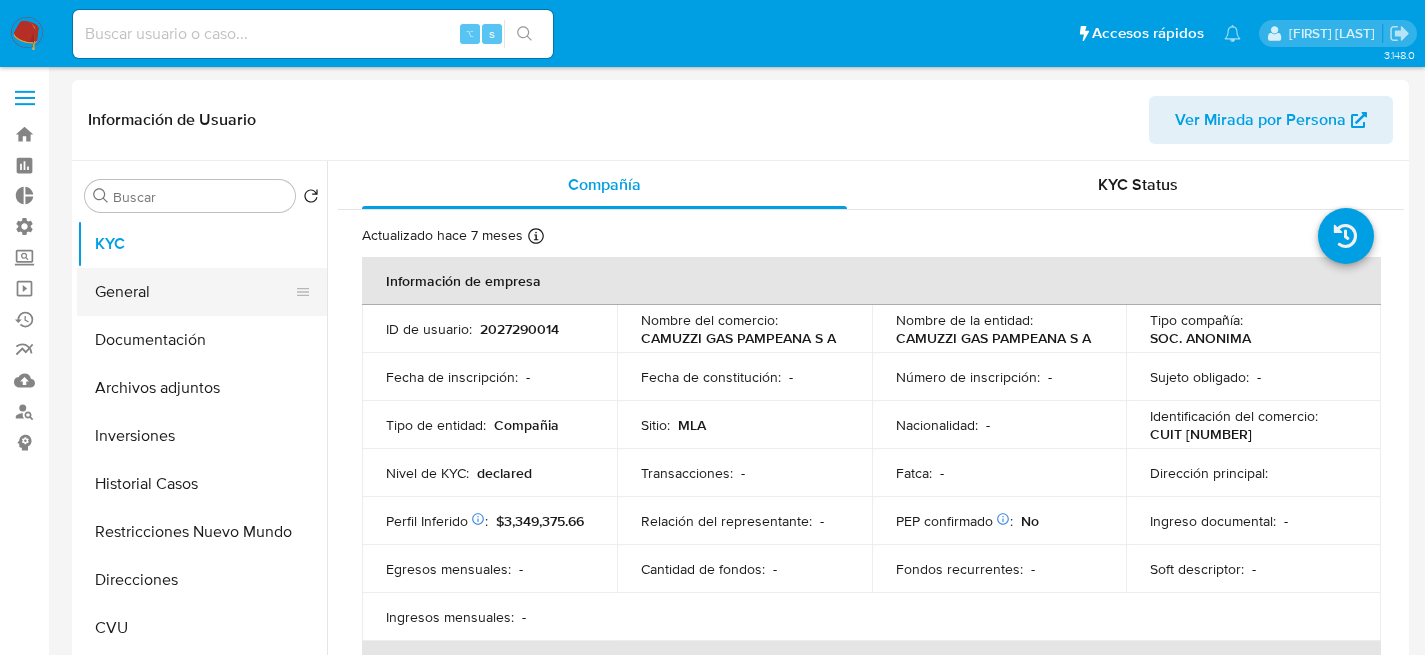 click on "General" at bounding box center [194, 292] 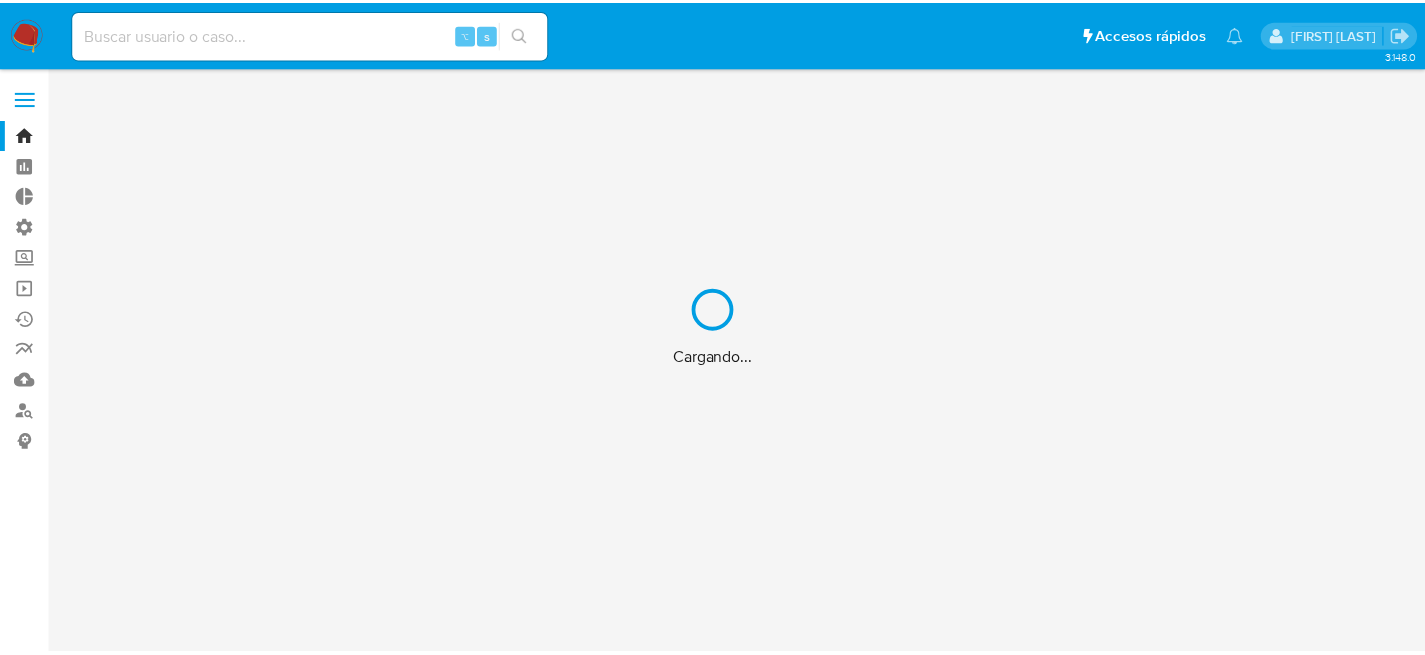 scroll, scrollTop: 0, scrollLeft: 0, axis: both 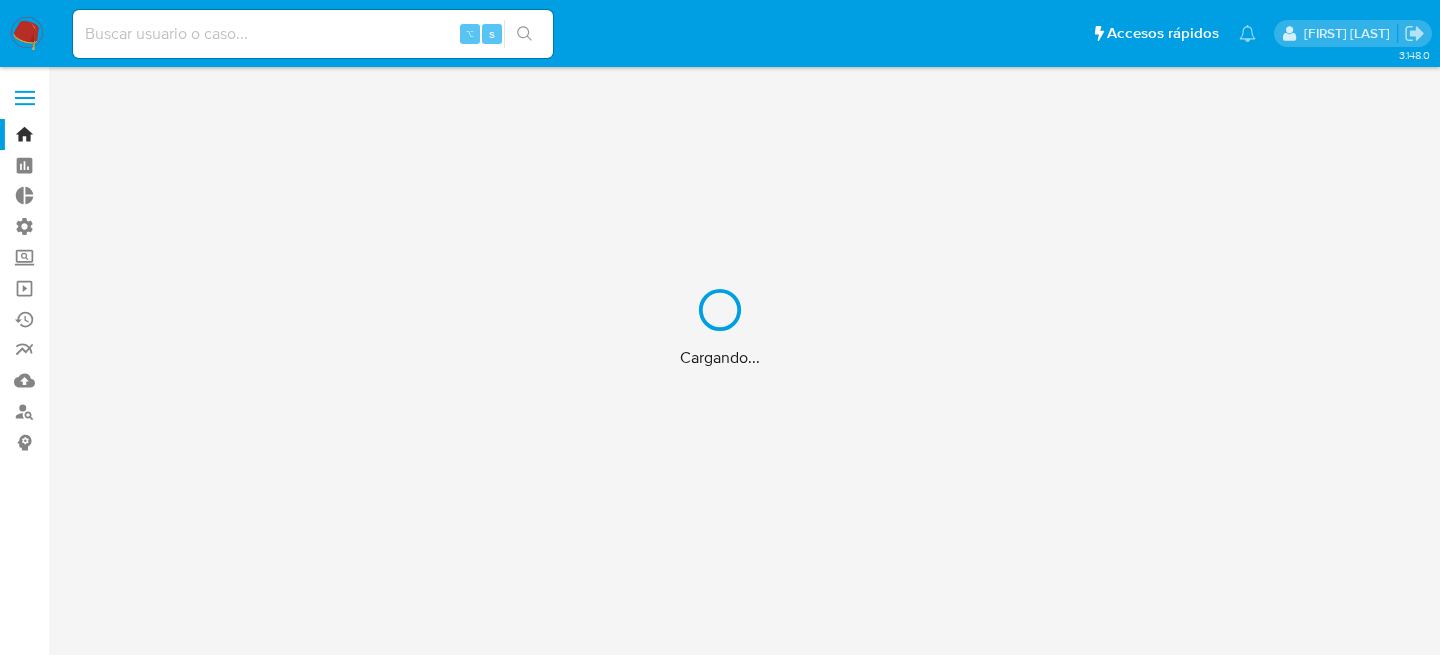 click on "Cargando..." at bounding box center (720, 327) 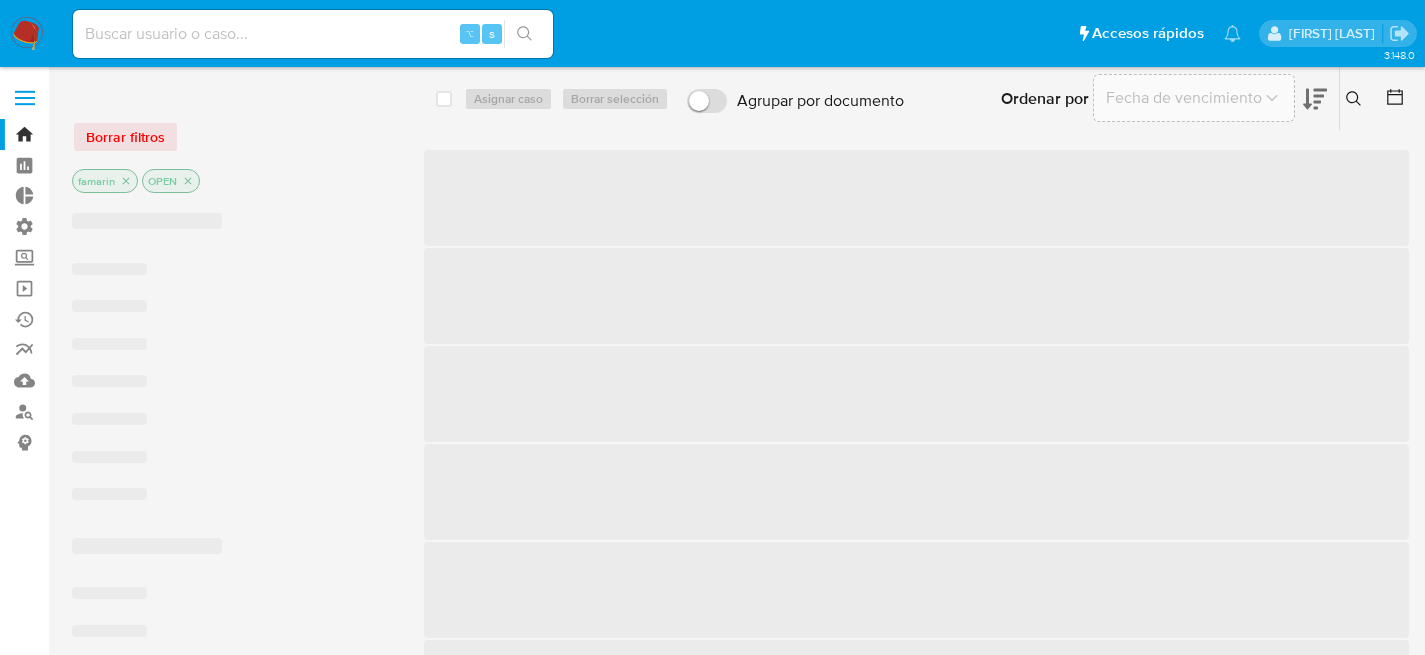 click at bounding box center [313, 34] 